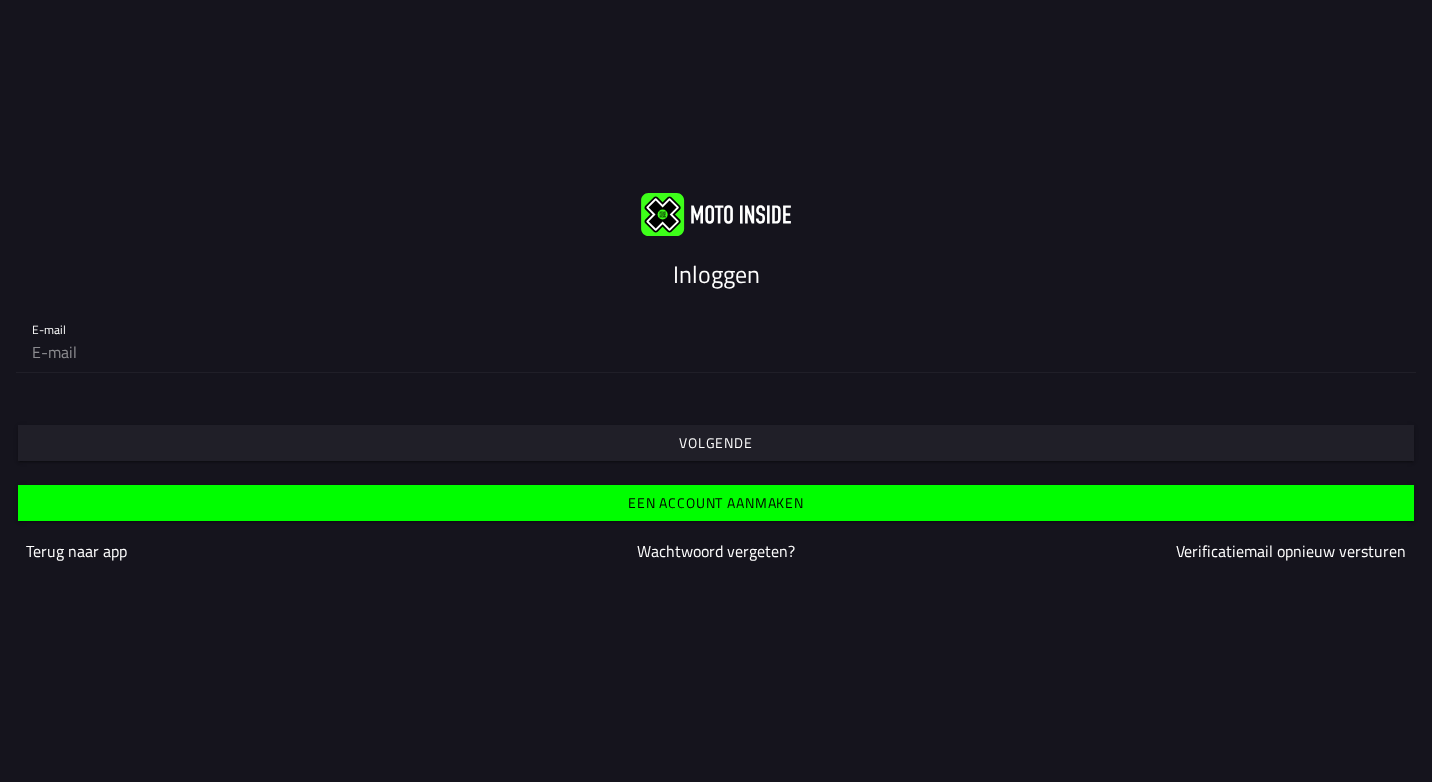 scroll, scrollTop: 0, scrollLeft: 0, axis: both 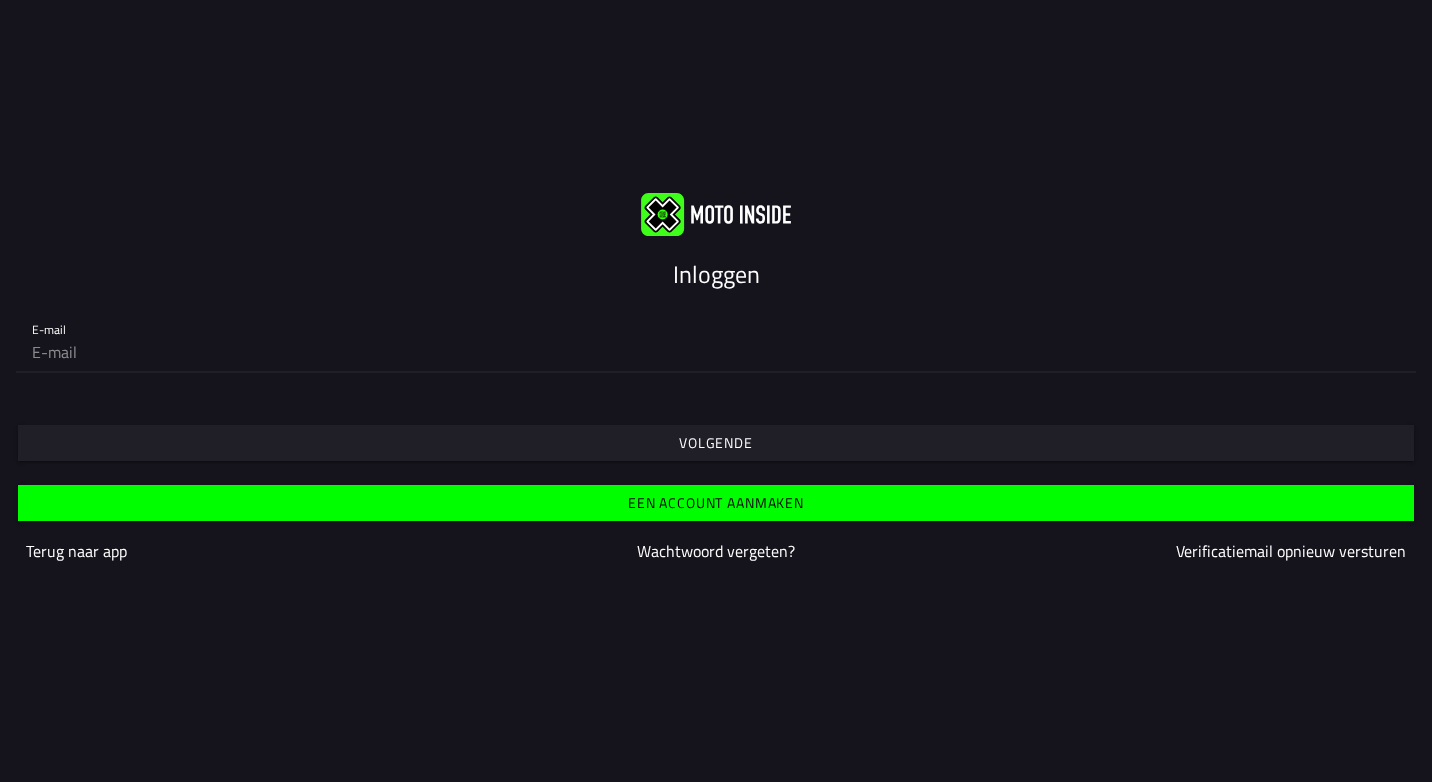 click 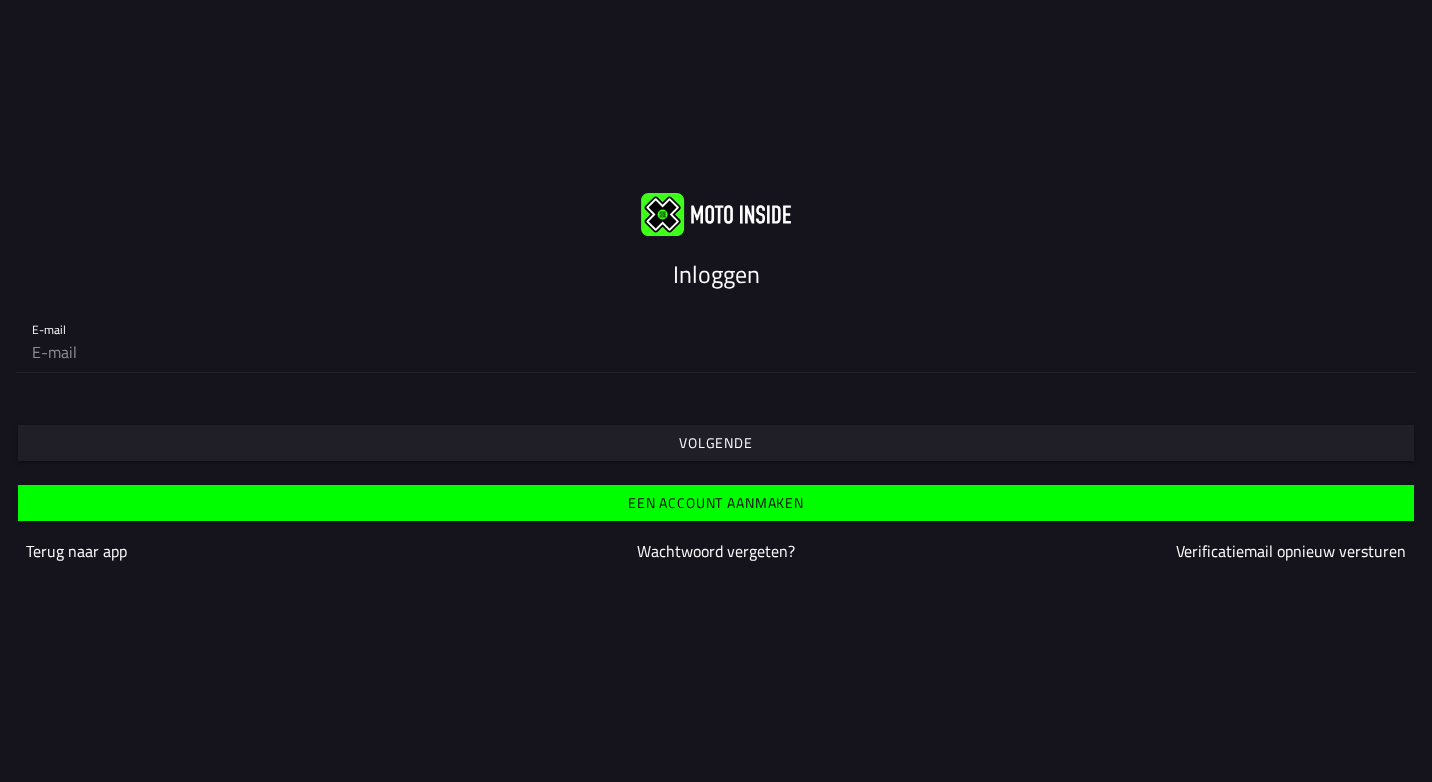 scroll, scrollTop: 0, scrollLeft: 0, axis: both 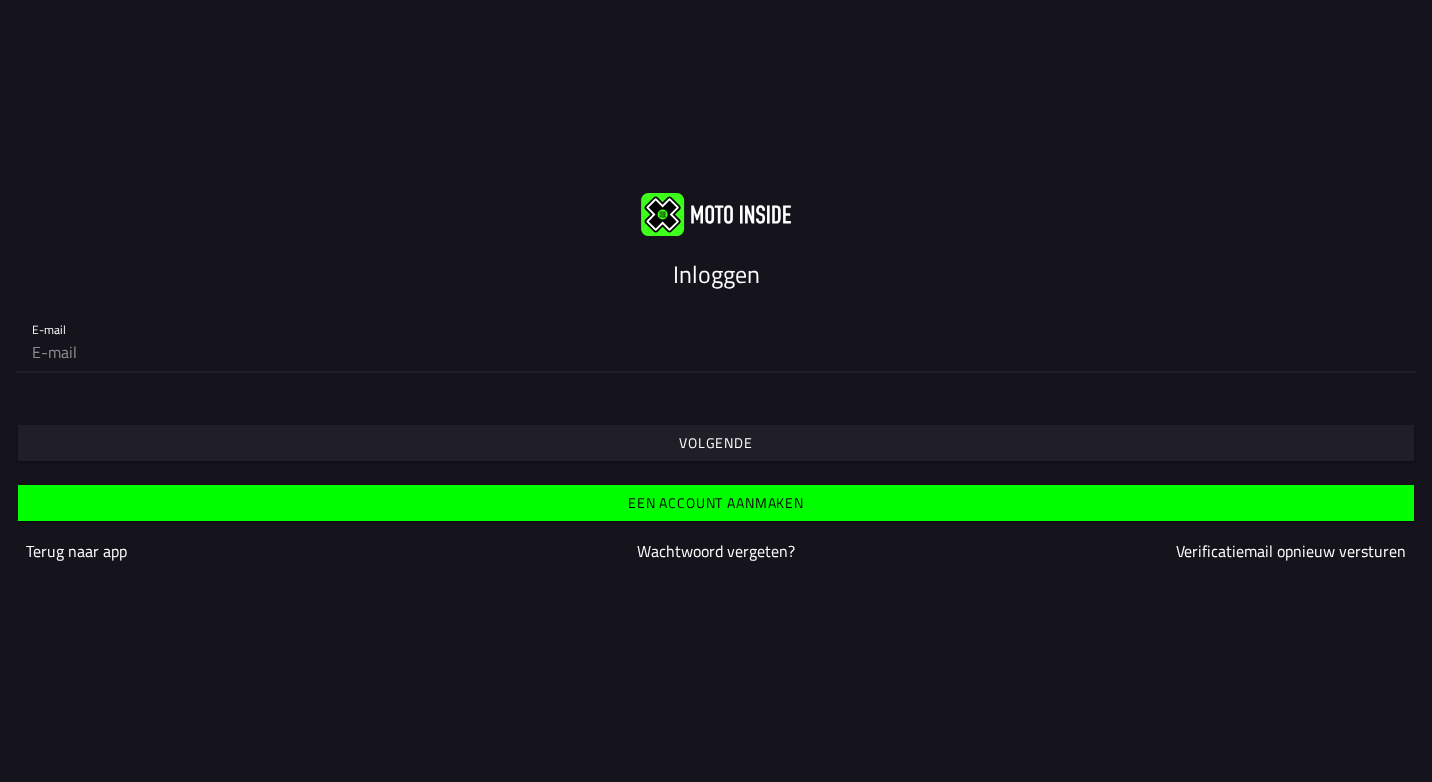 type on "[EMAIL]" 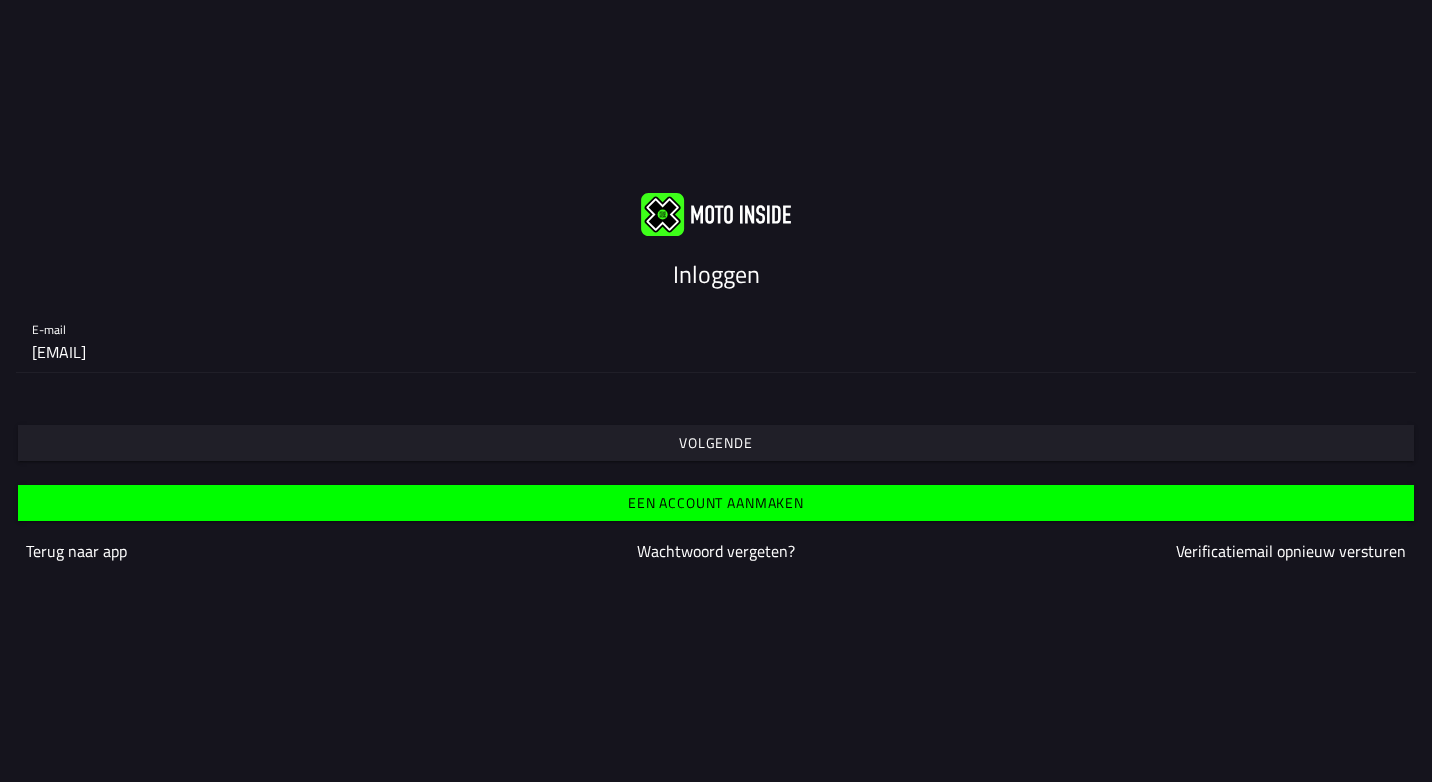 click at bounding box center [716, 214] 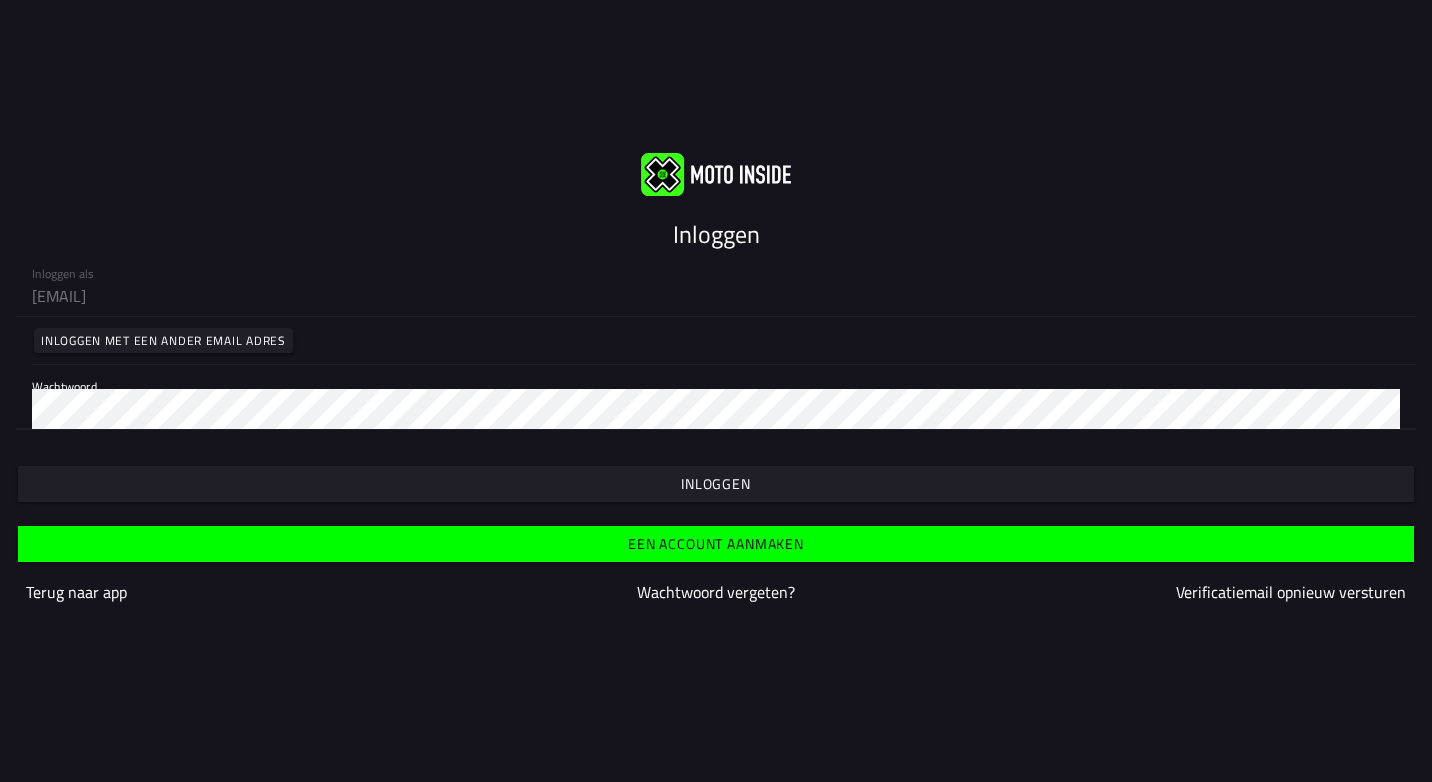 click at bounding box center [715, 484] 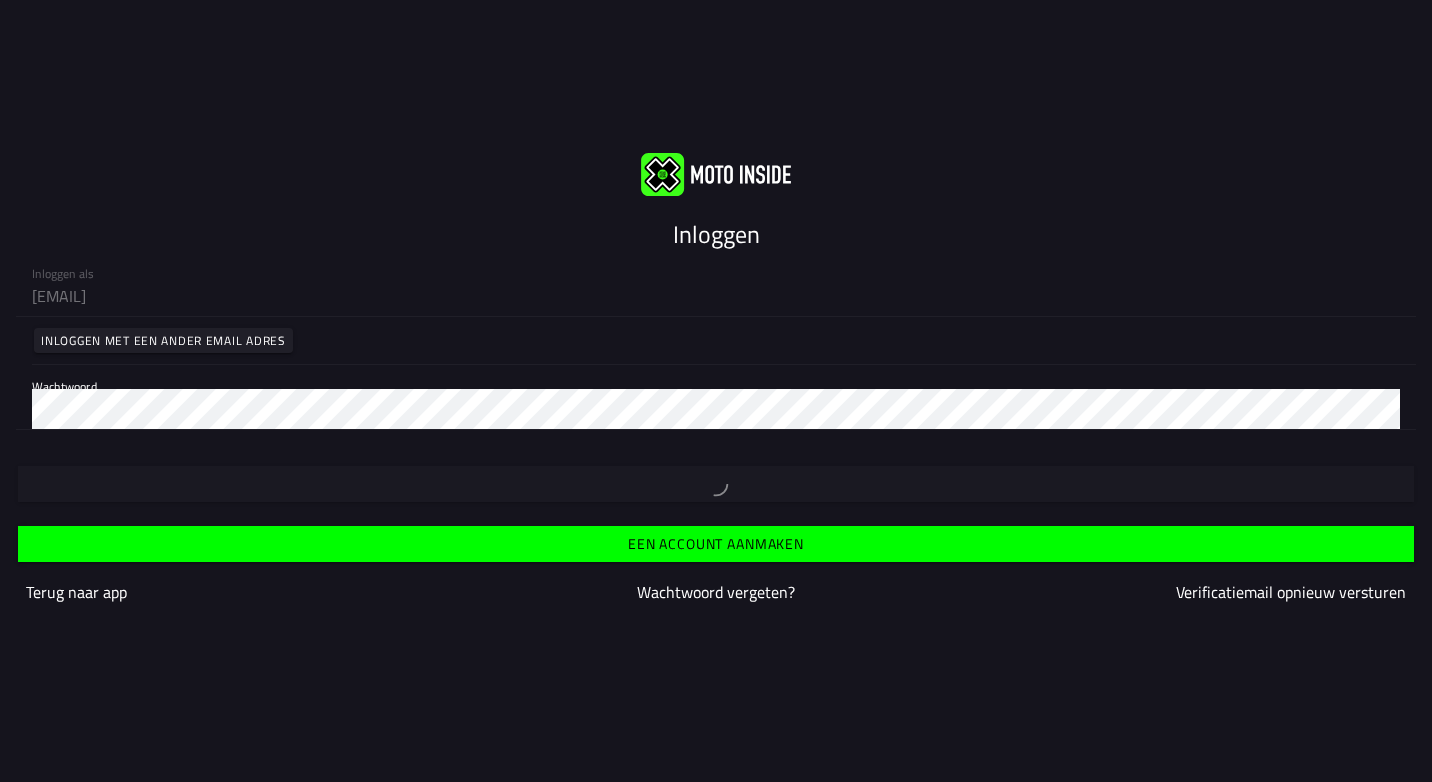 type 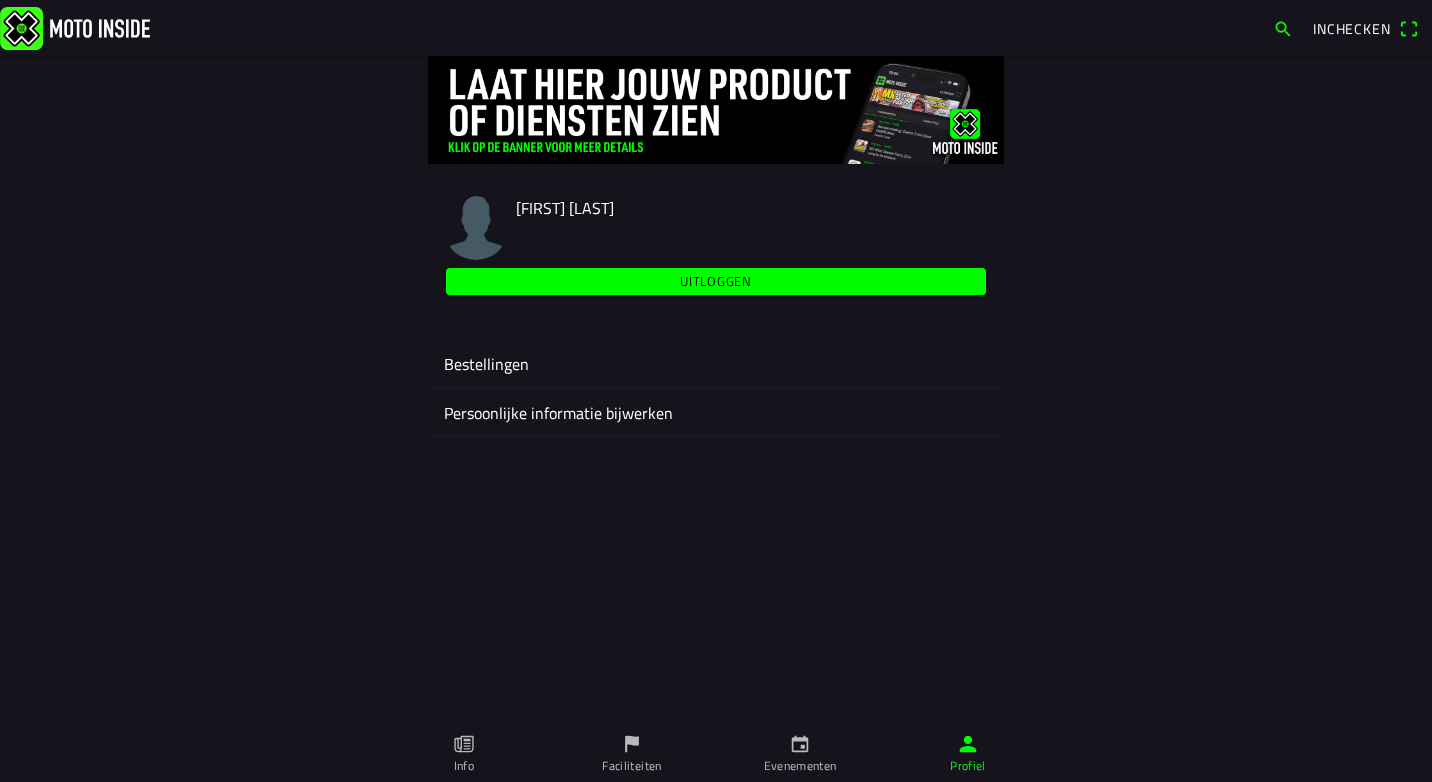 click on "Bestellingen" 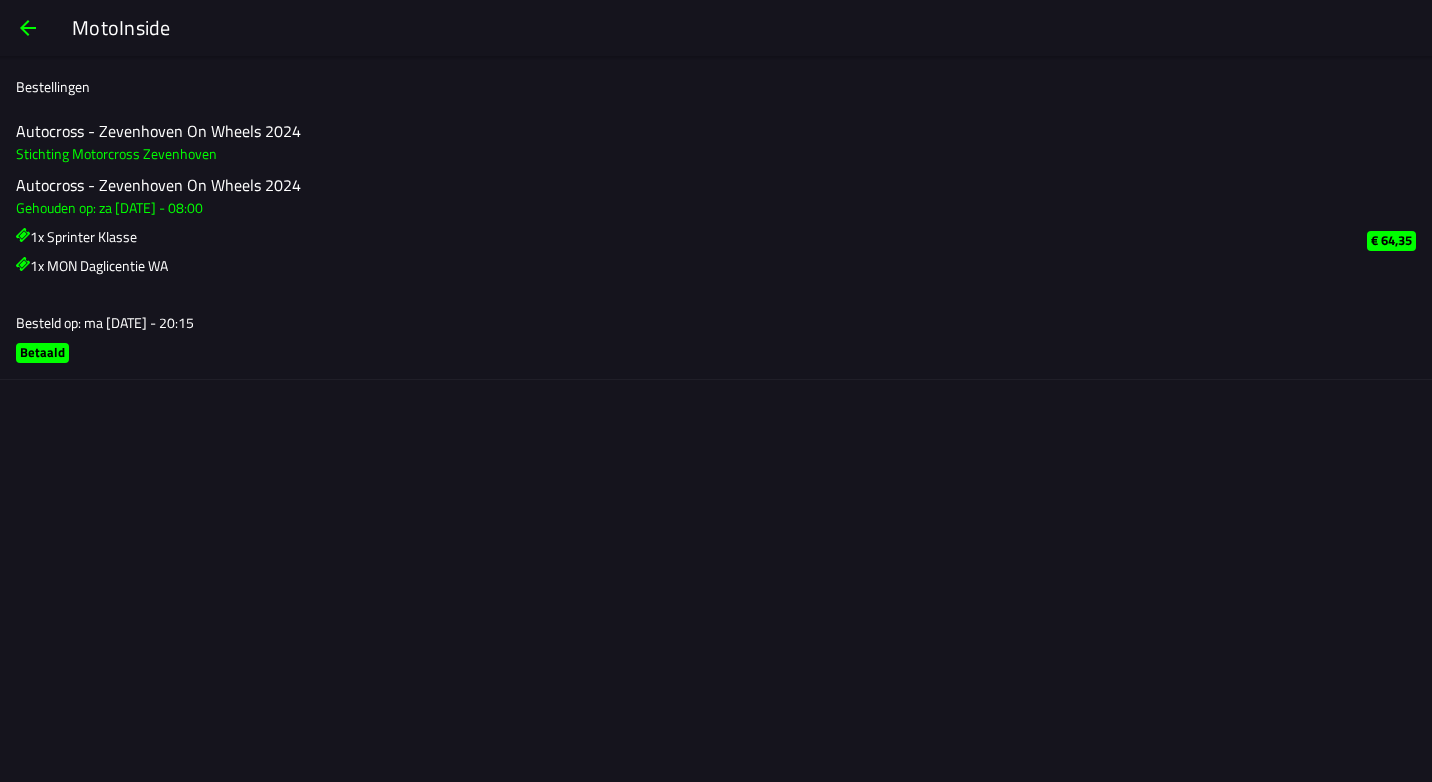 click at bounding box center [28, 28] 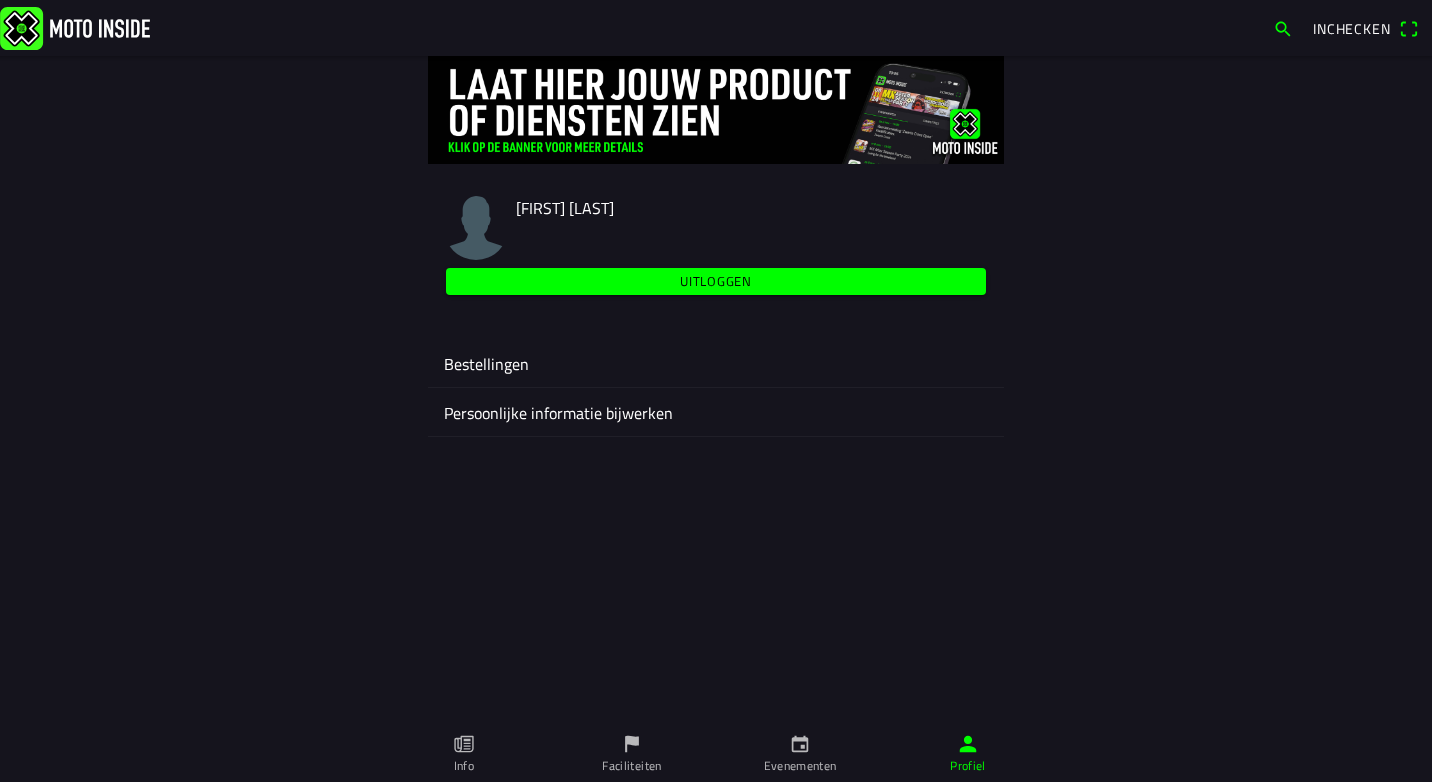 click 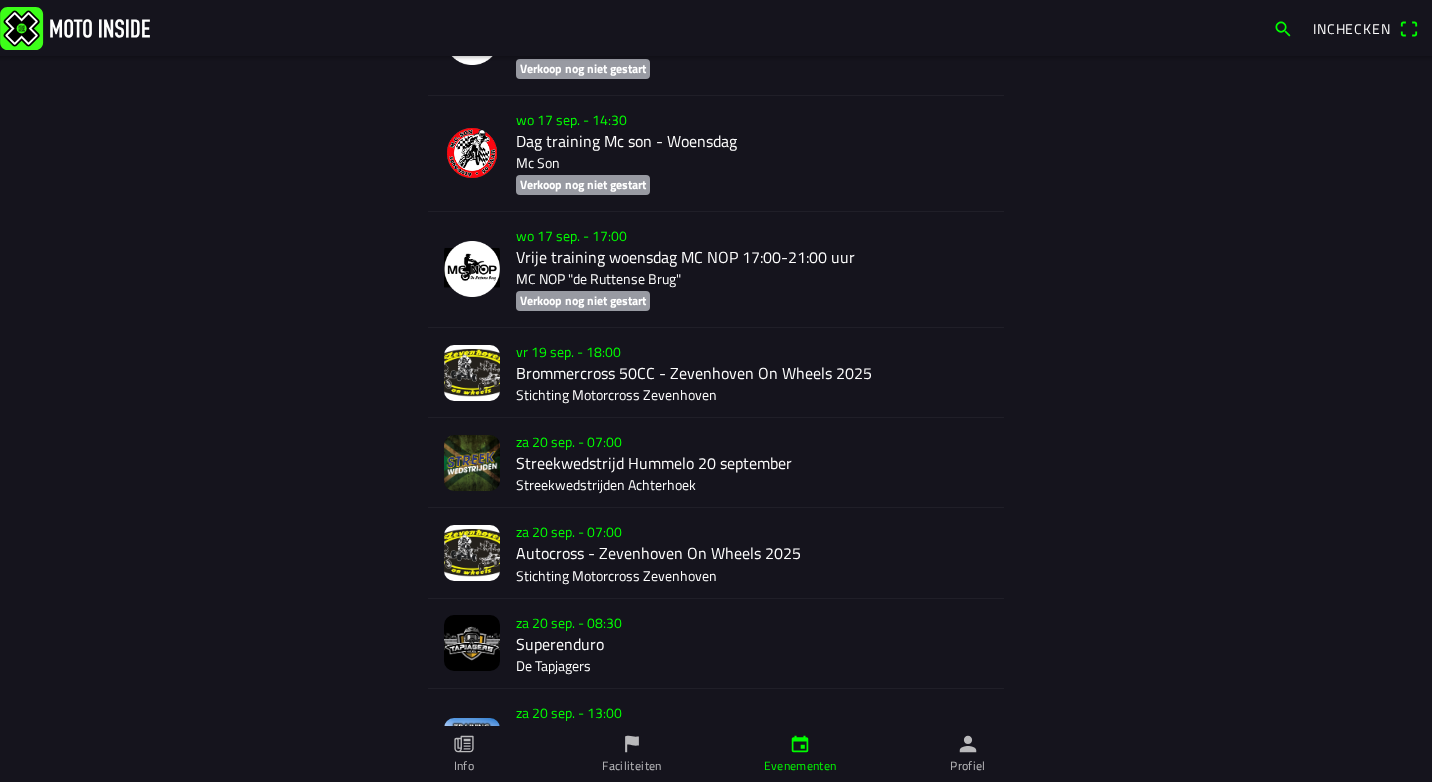 scroll, scrollTop: 8060, scrollLeft: 0, axis: vertical 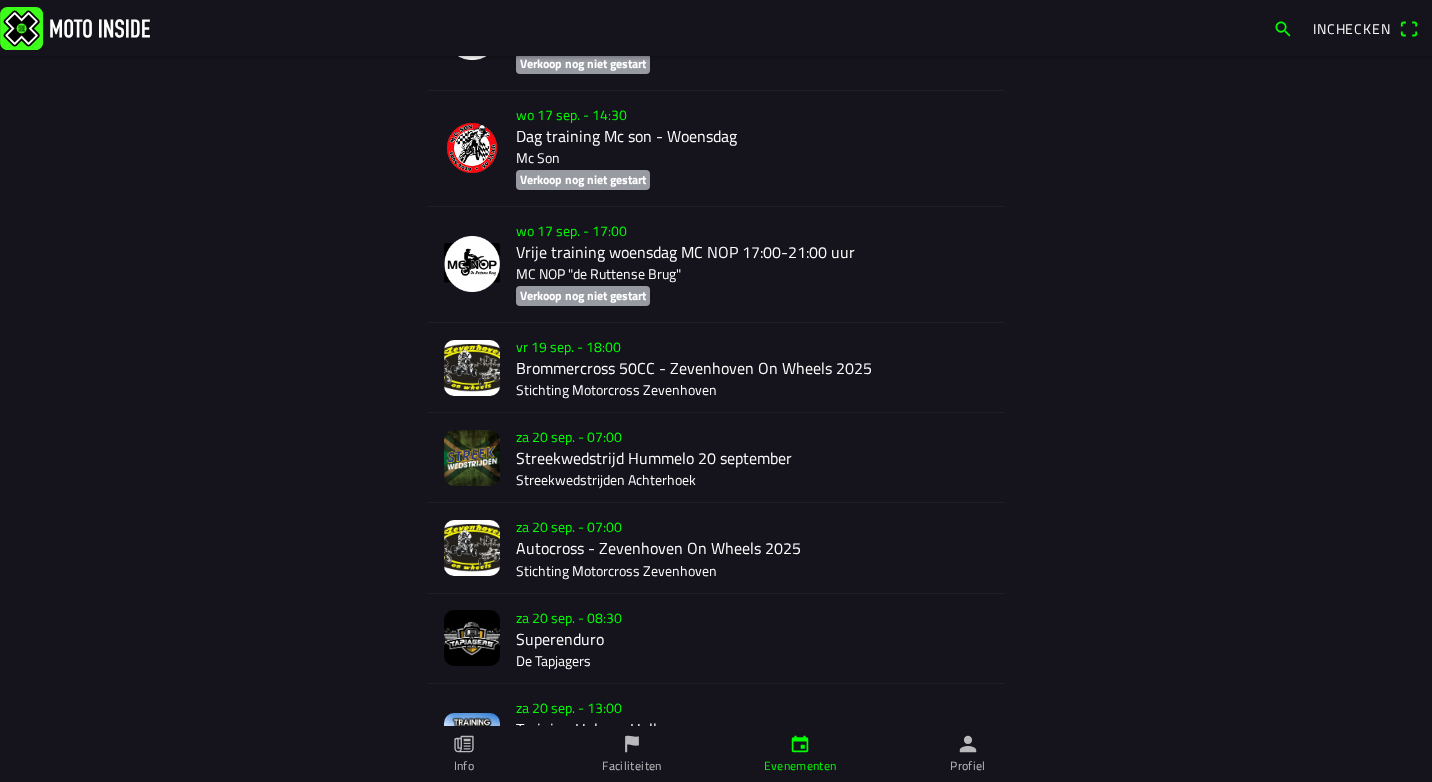 click on "za [DATE] - 07:00  Autocross - Zevenhoven On Wheels 2025 Stichting Motorcross Zevenhoven" 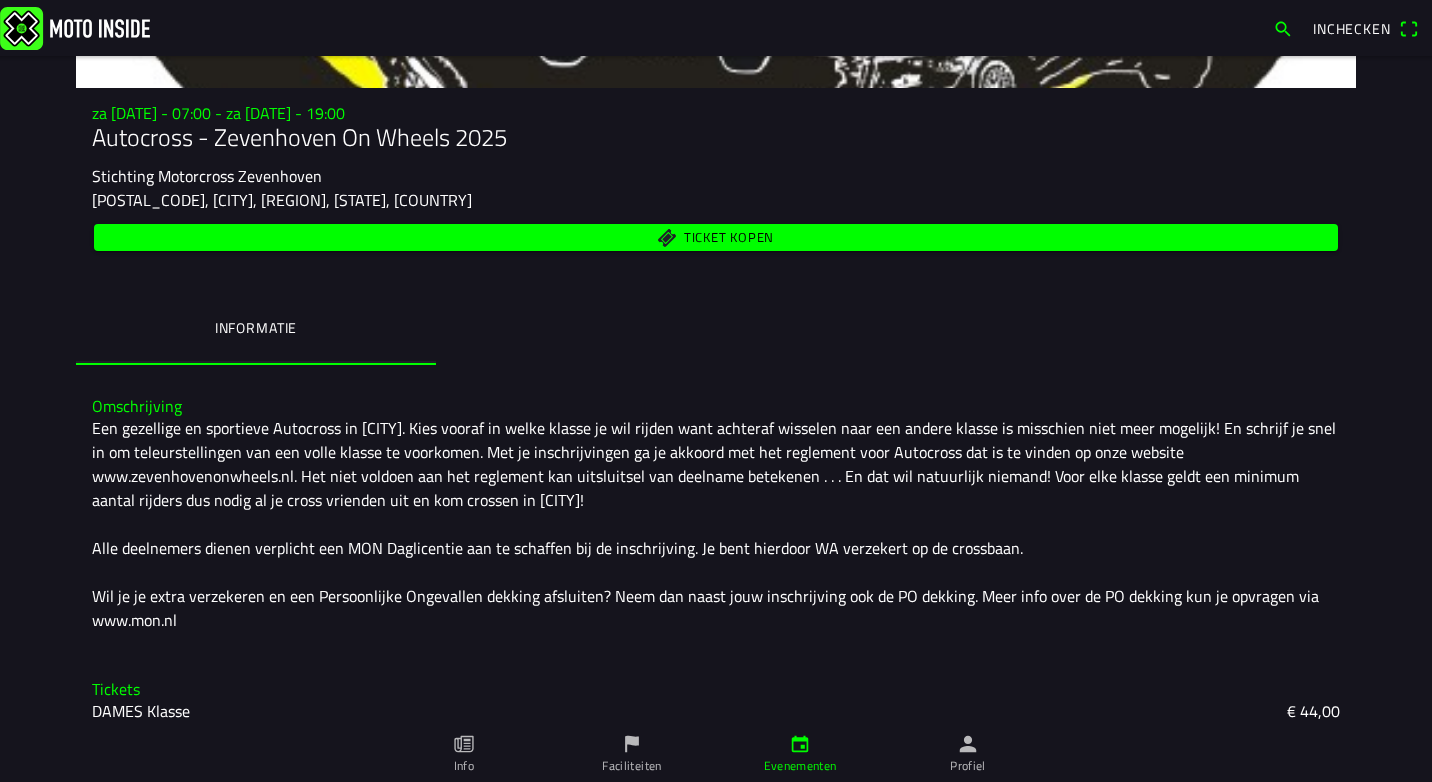 scroll, scrollTop: 0, scrollLeft: 0, axis: both 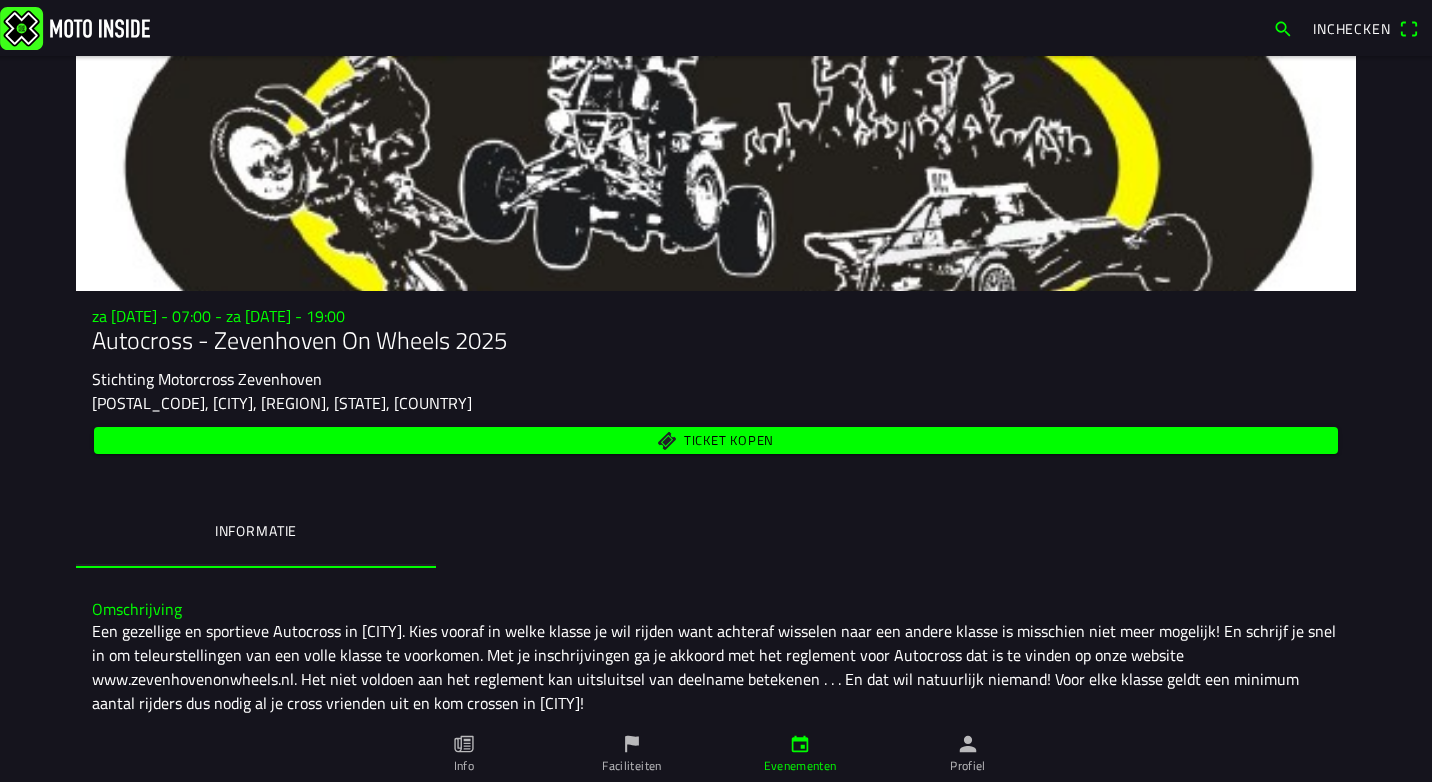 click on "Ticket kopen" at bounding box center (729, 440) 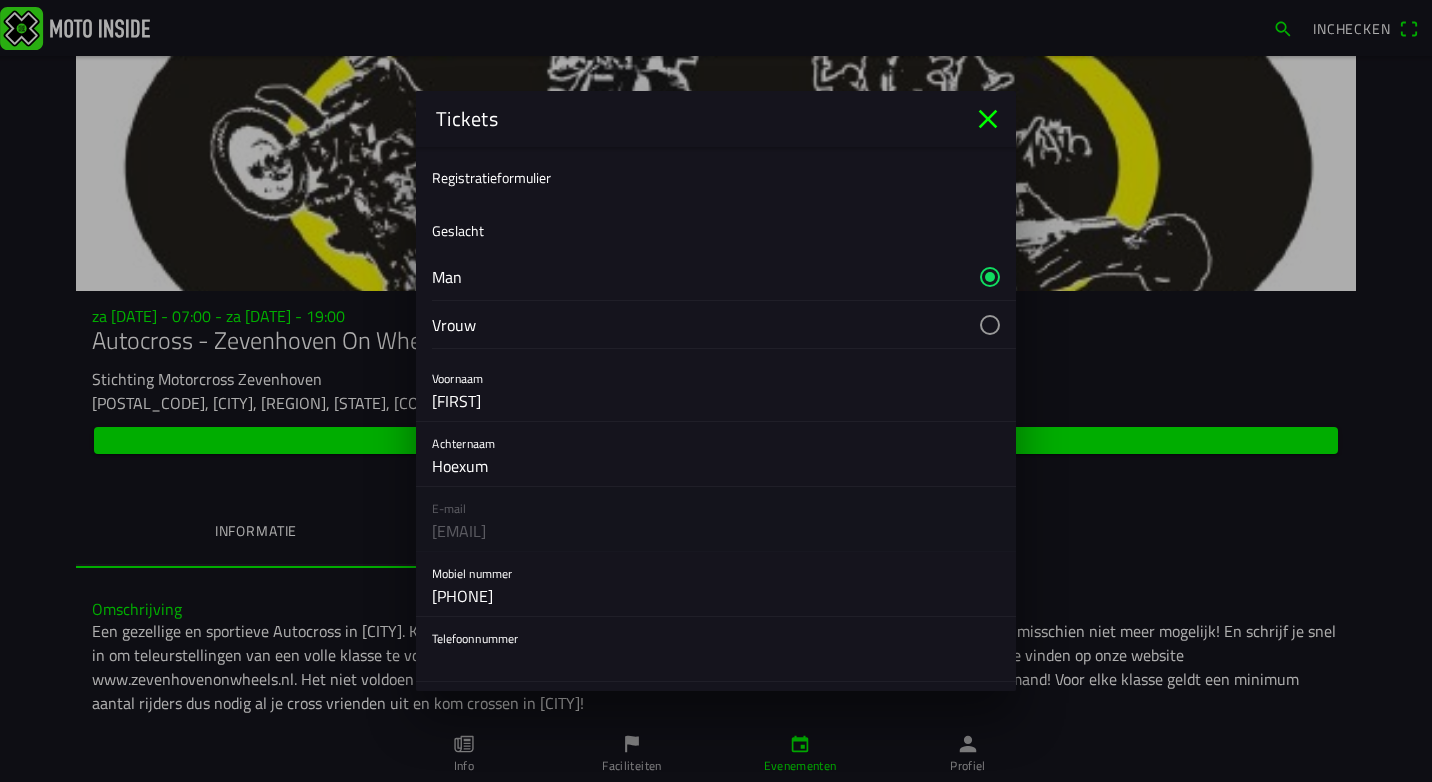 click 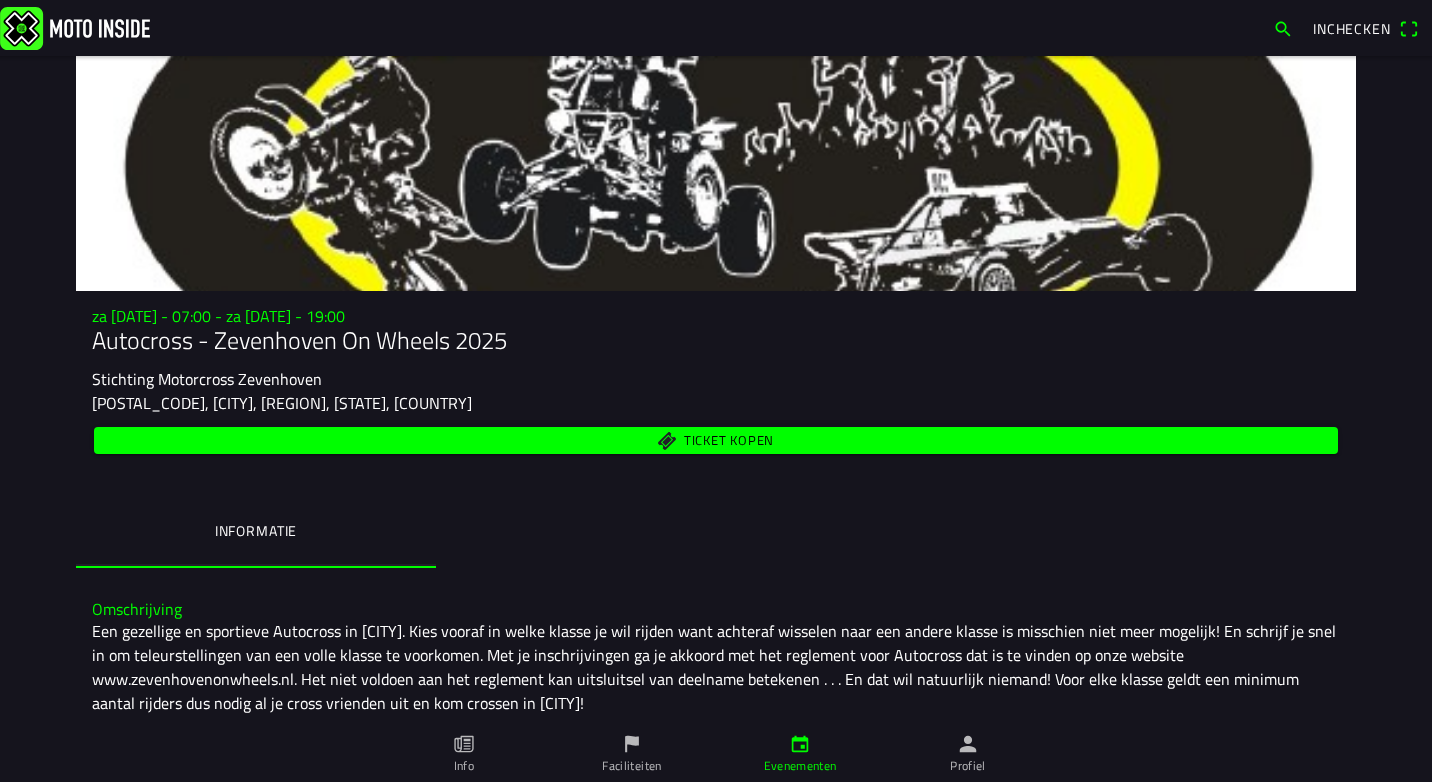 click on "Ticket kopen" at bounding box center (729, 440) 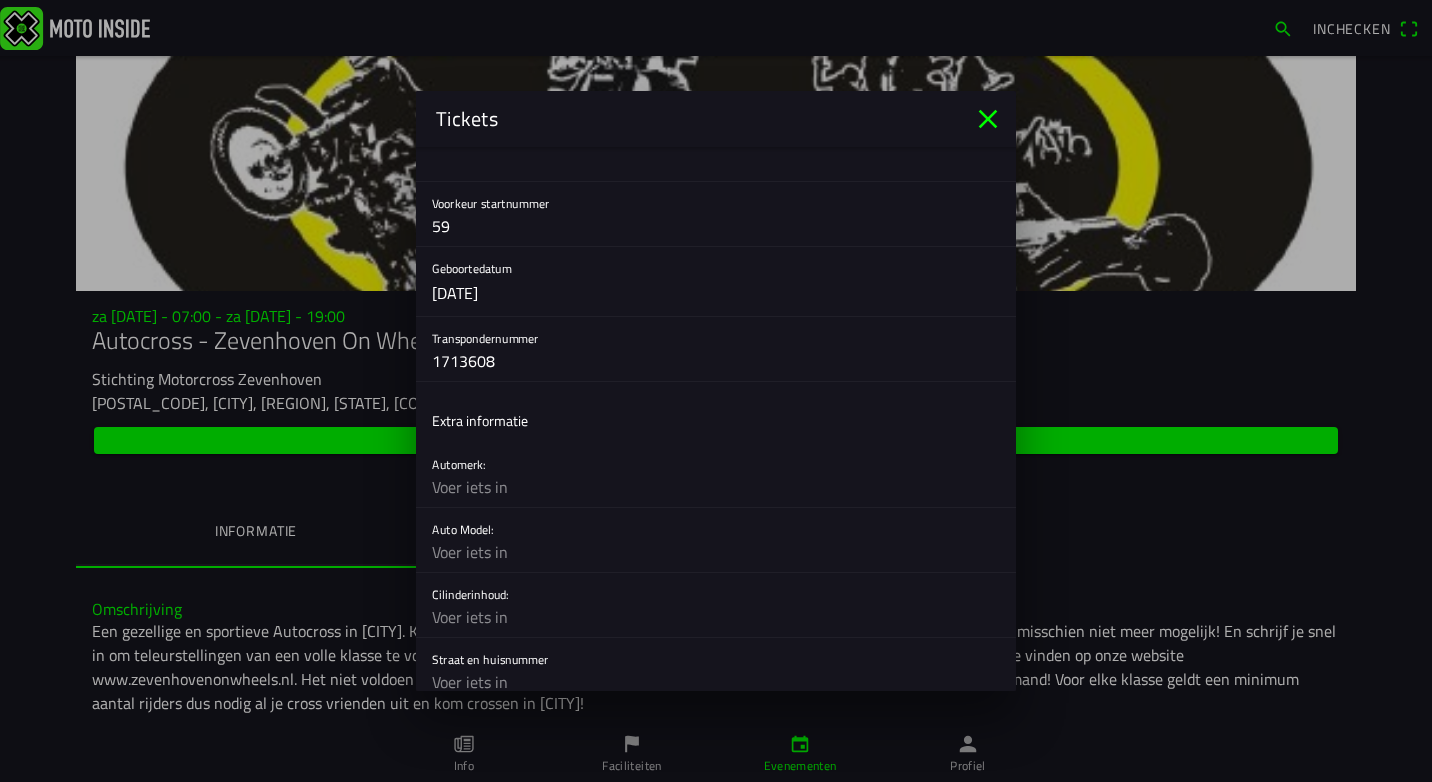scroll, scrollTop: 600, scrollLeft: 0, axis: vertical 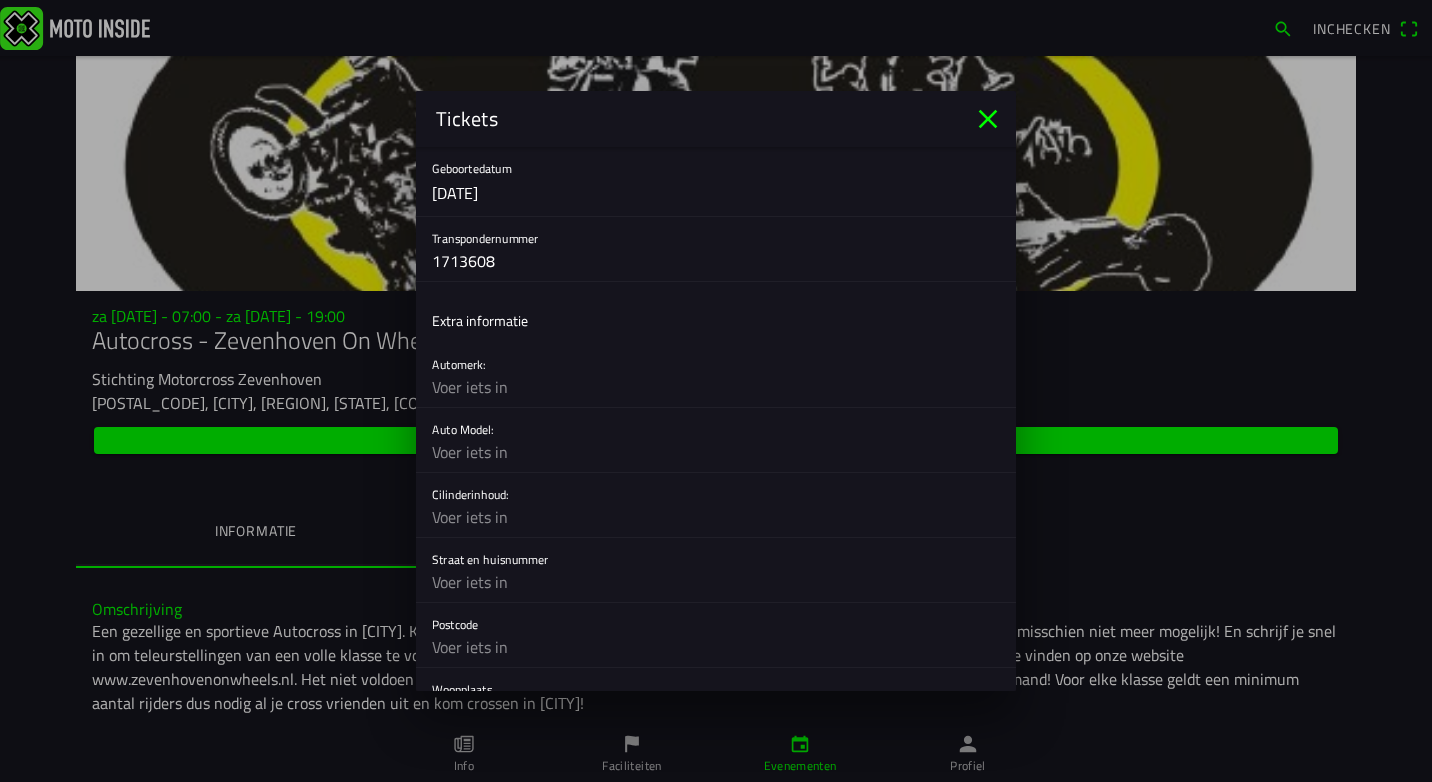 click 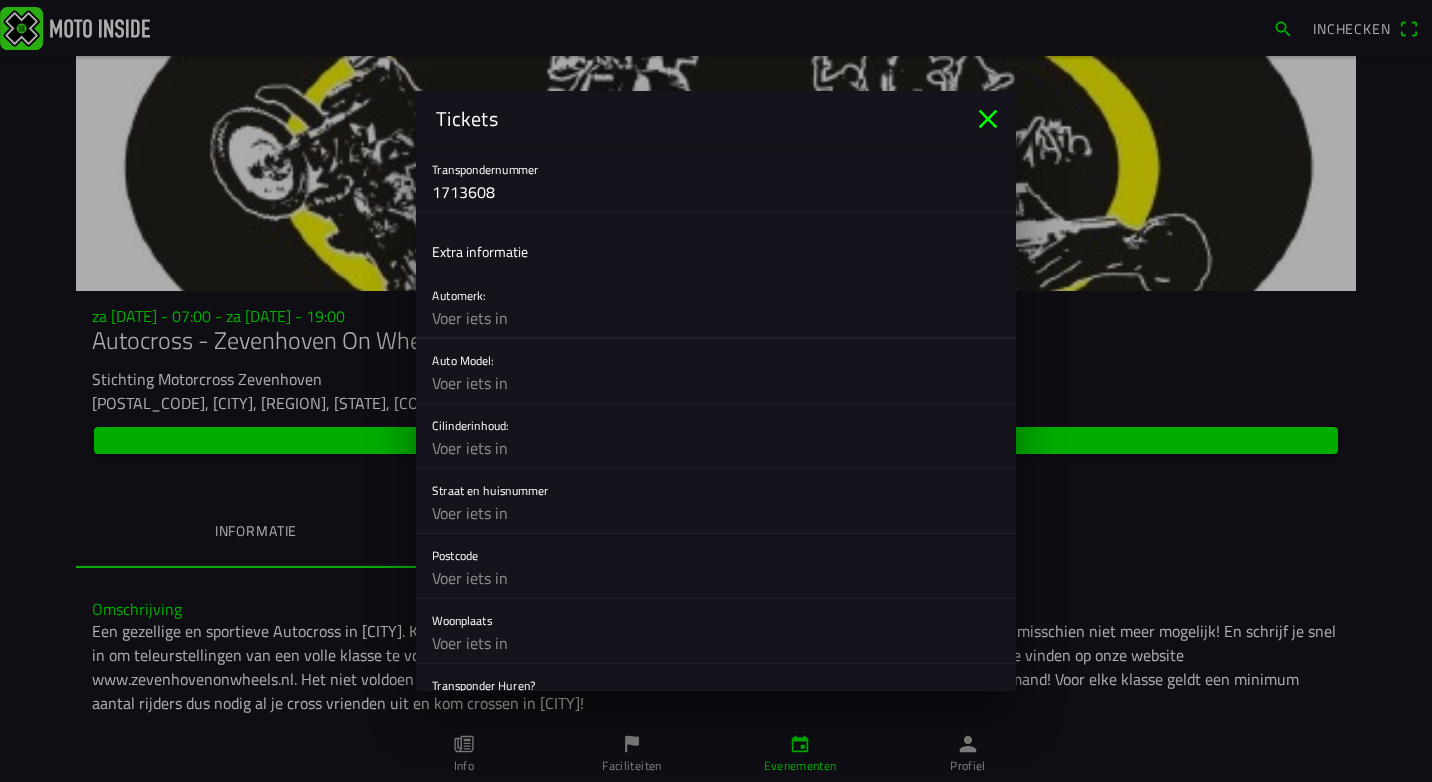 scroll, scrollTop: 700, scrollLeft: 0, axis: vertical 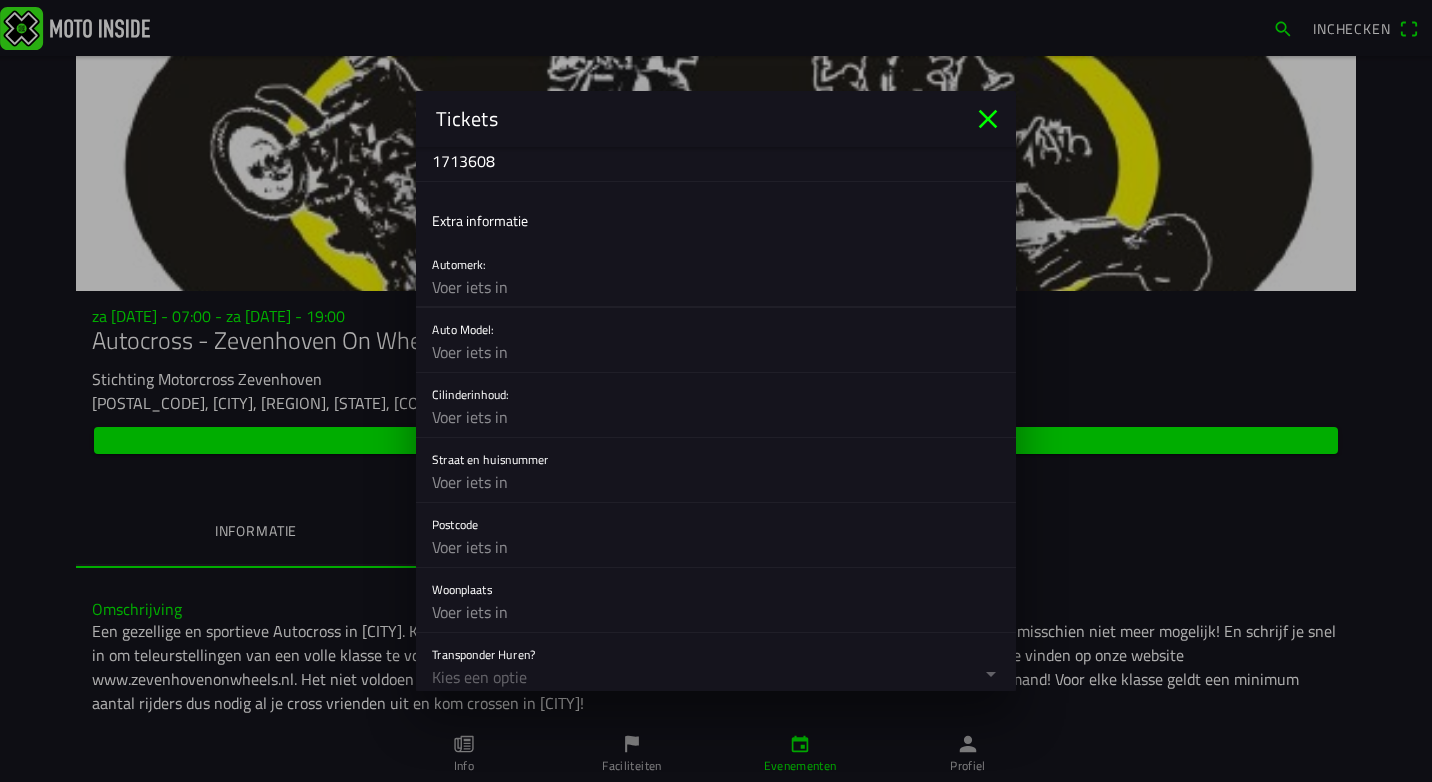 click 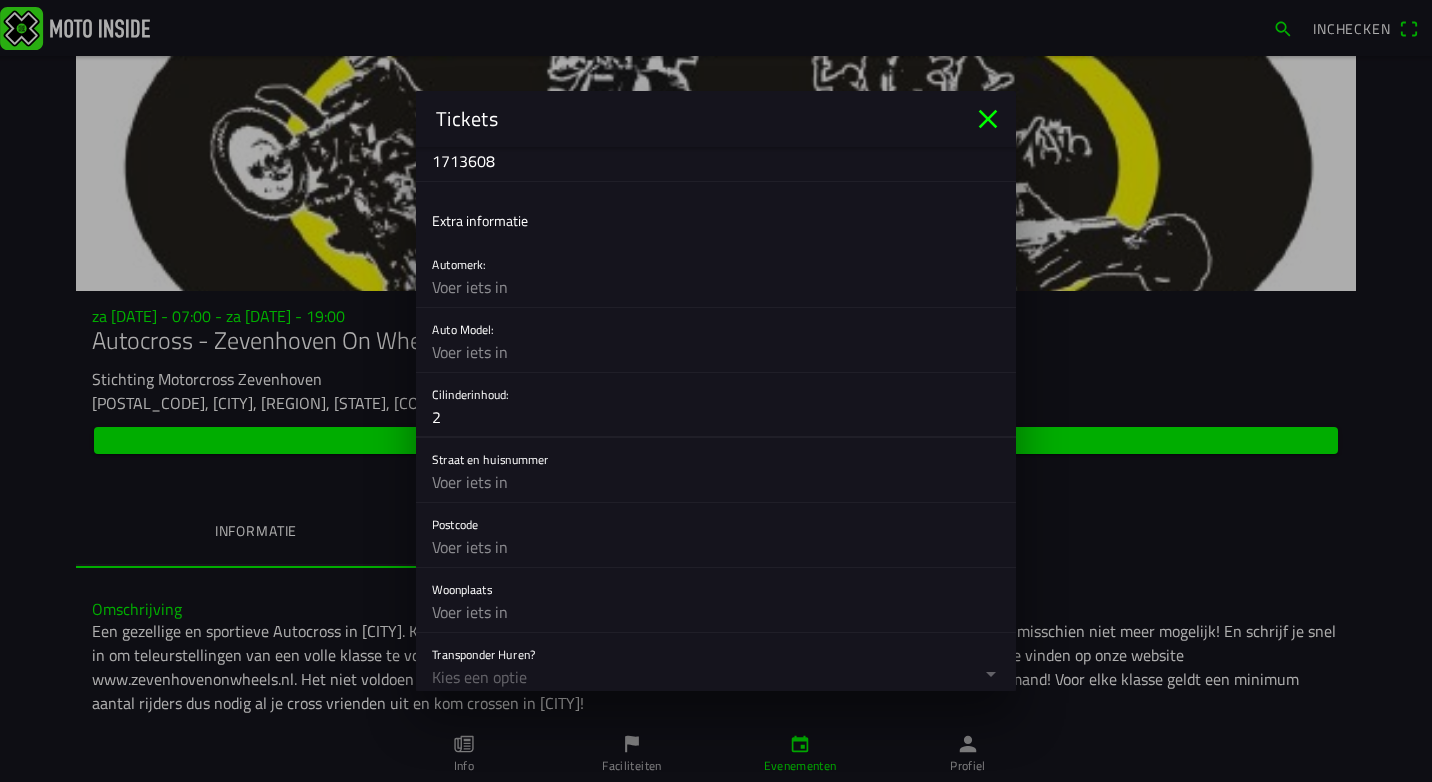 click 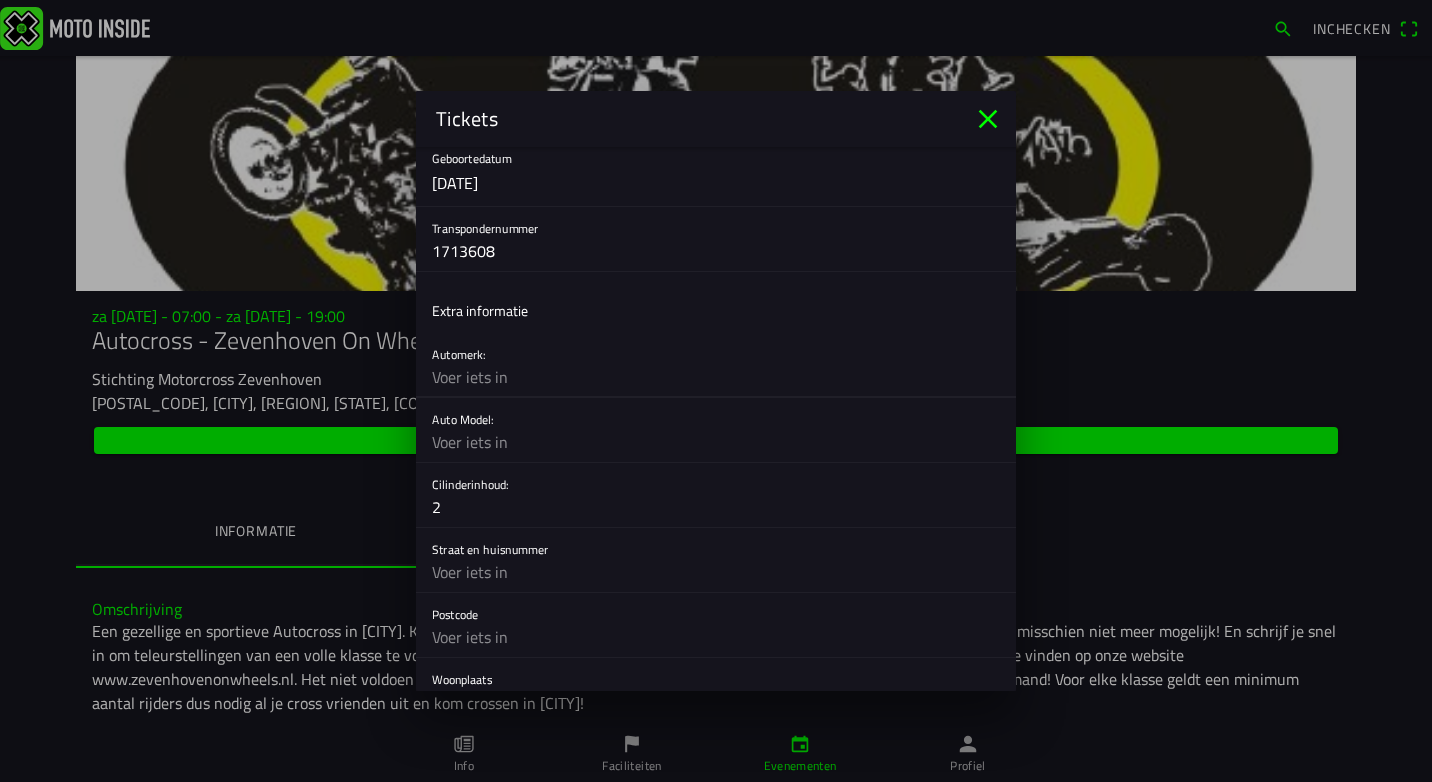scroll, scrollTop: 600, scrollLeft: 0, axis: vertical 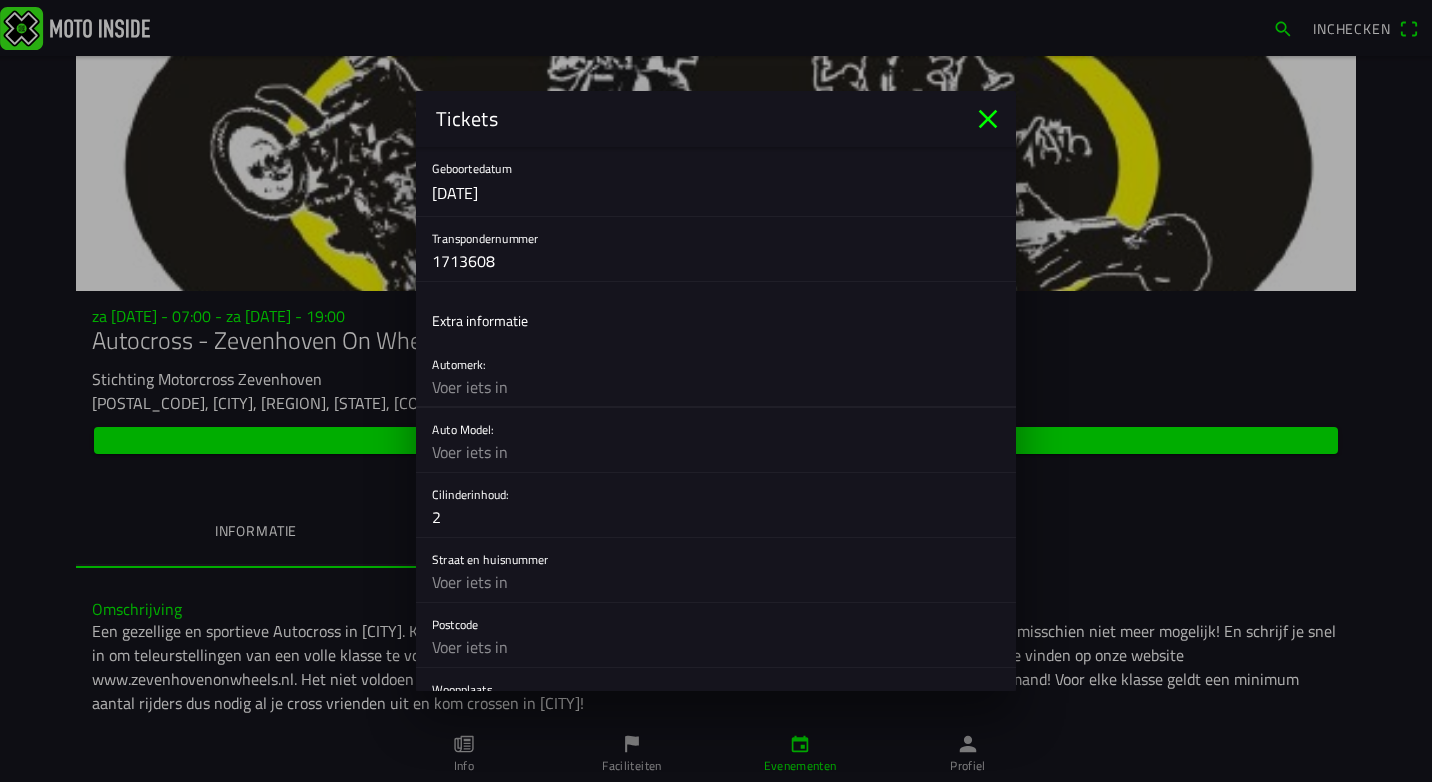 click on "2" 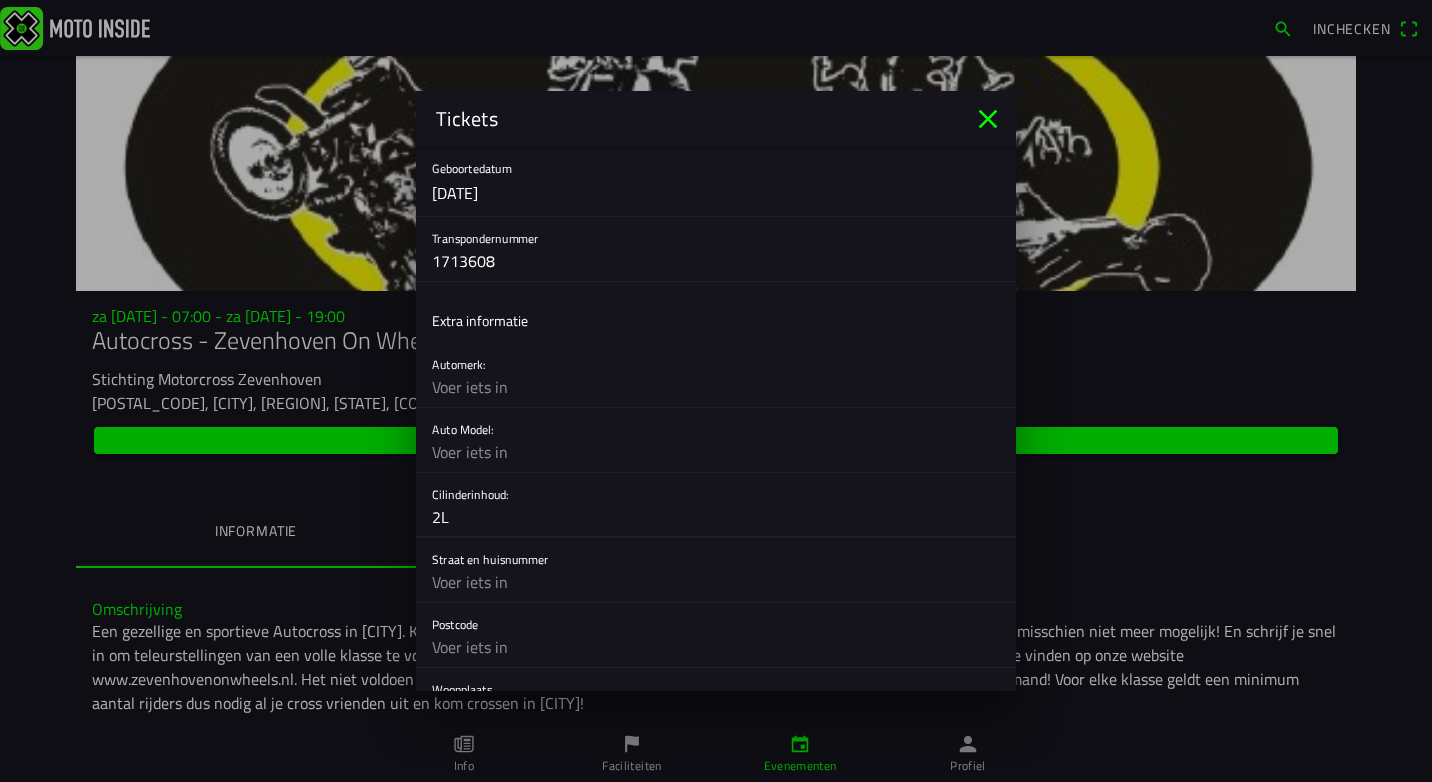 type on "2L" 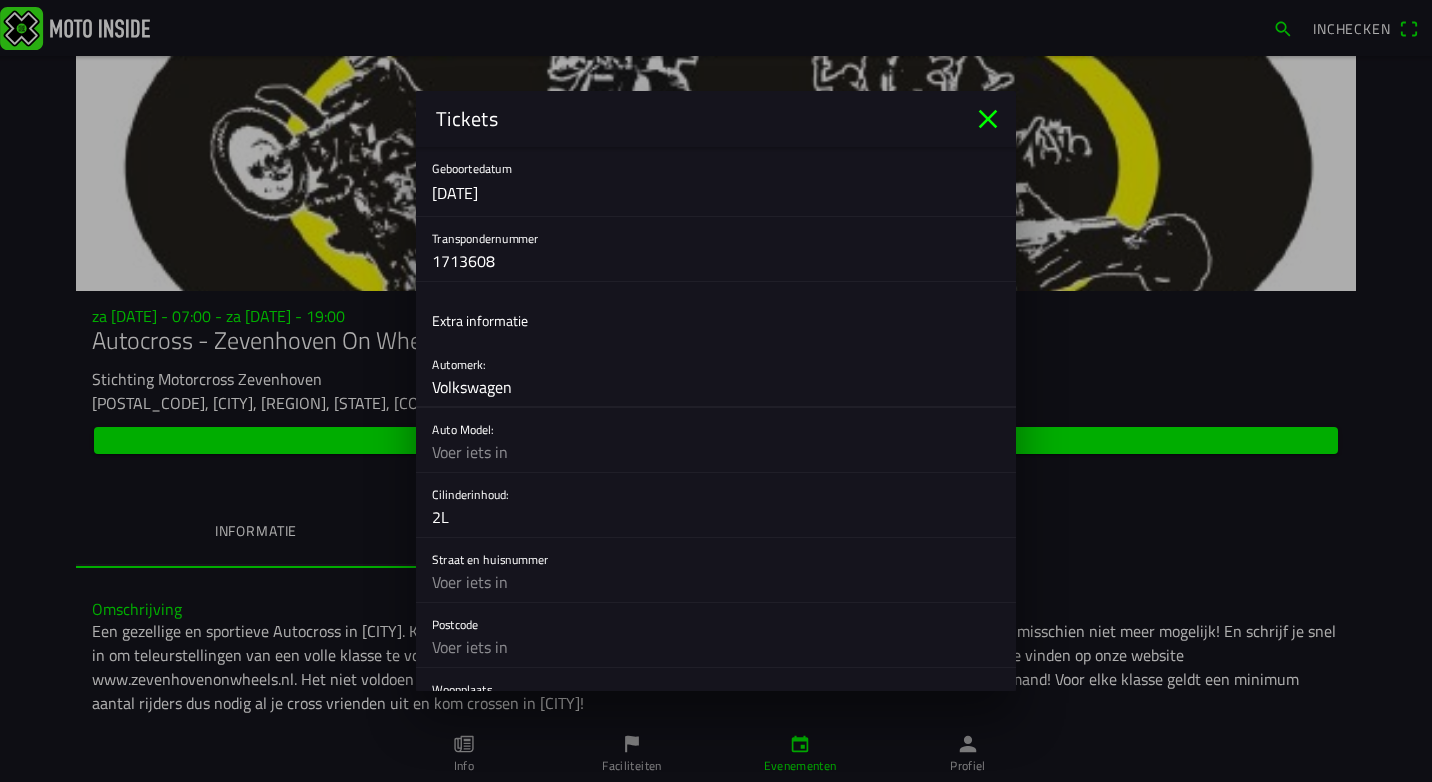 type on "Volkswagen" 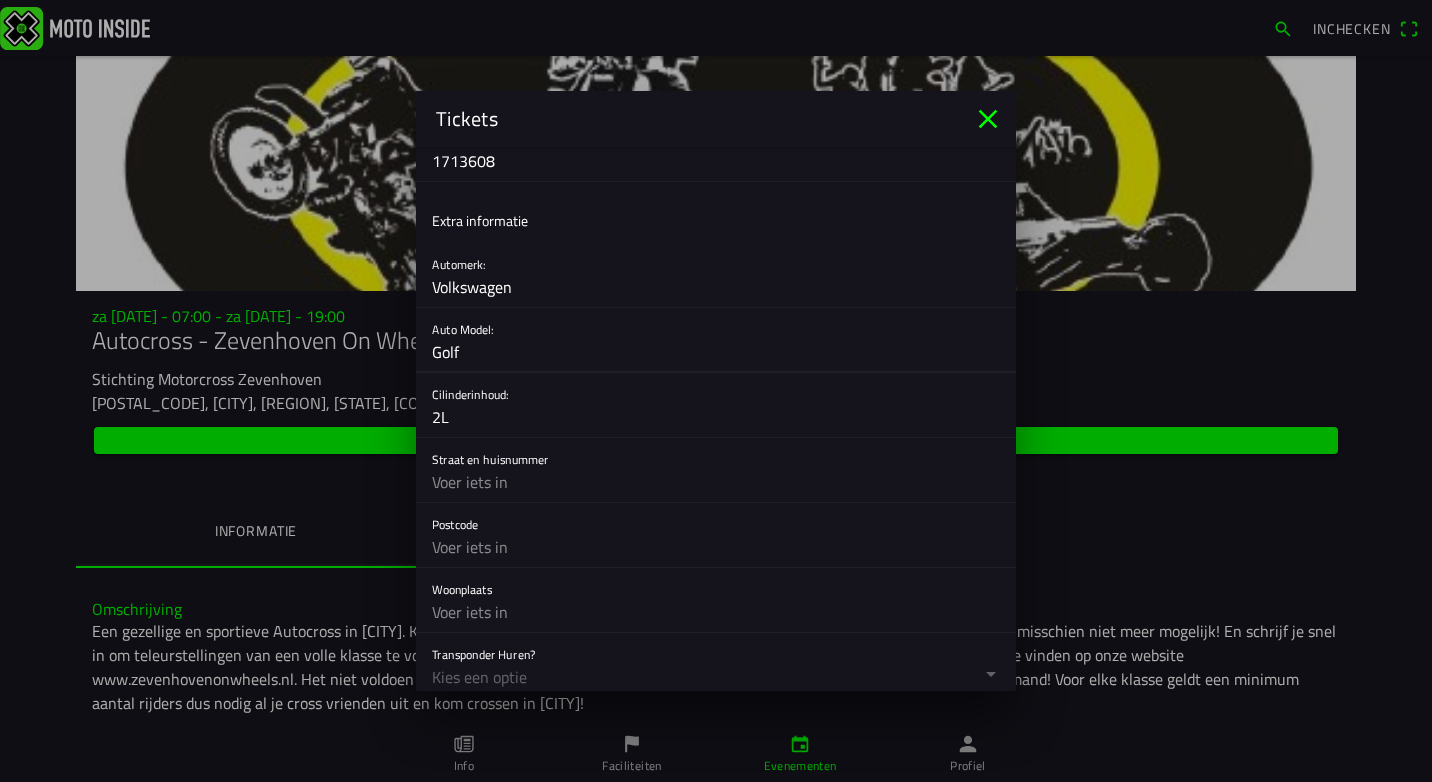 scroll, scrollTop: 800, scrollLeft: 0, axis: vertical 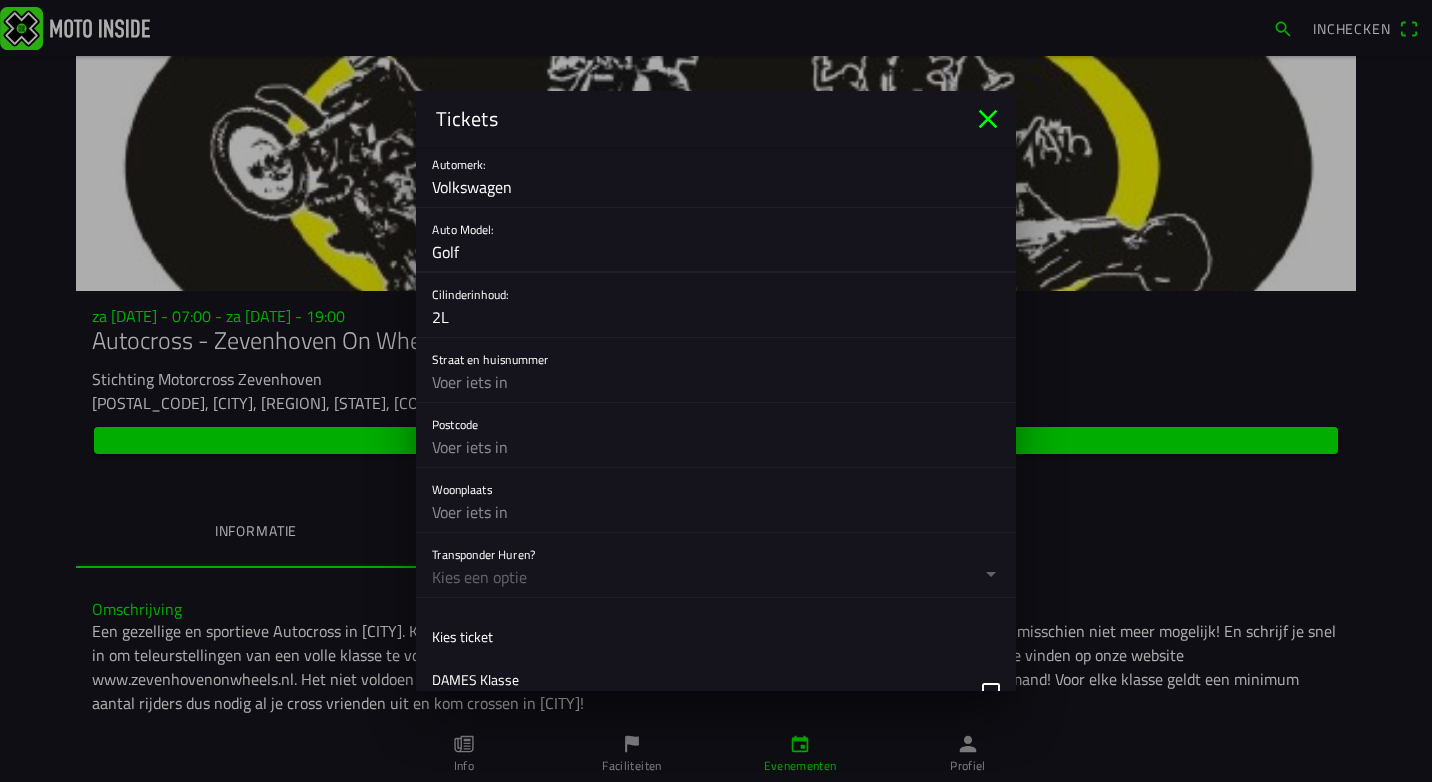 type on "Golf" 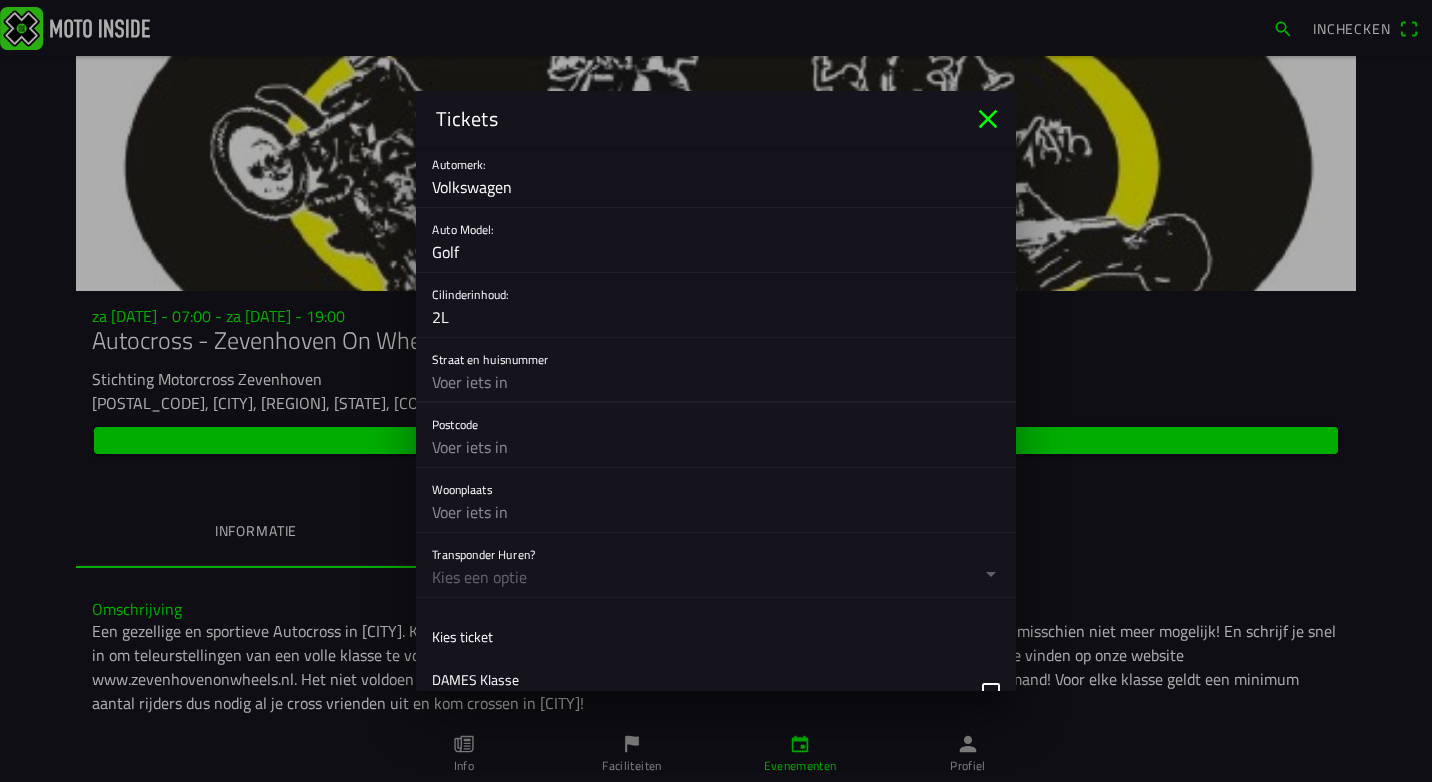 click 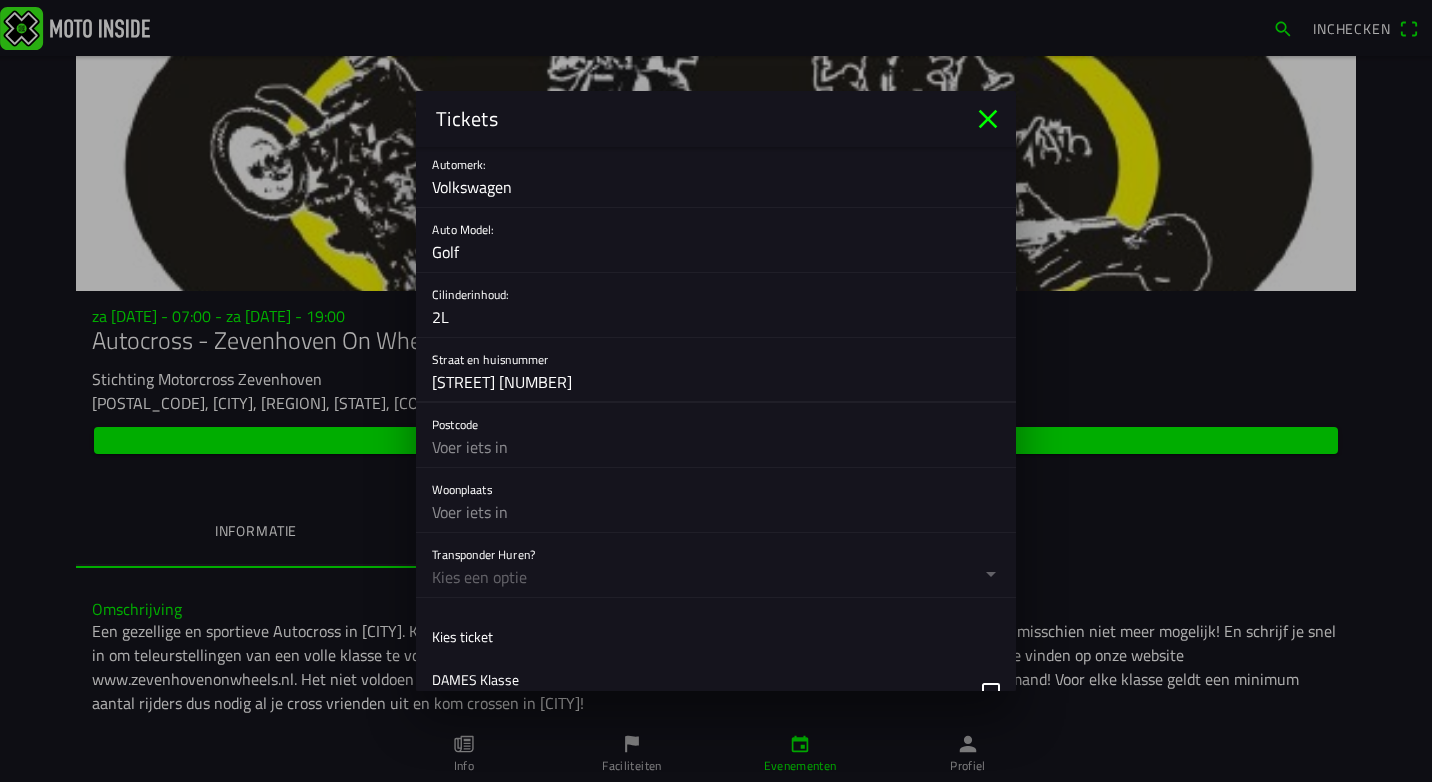 type on "[STREET] [NUMBER]" 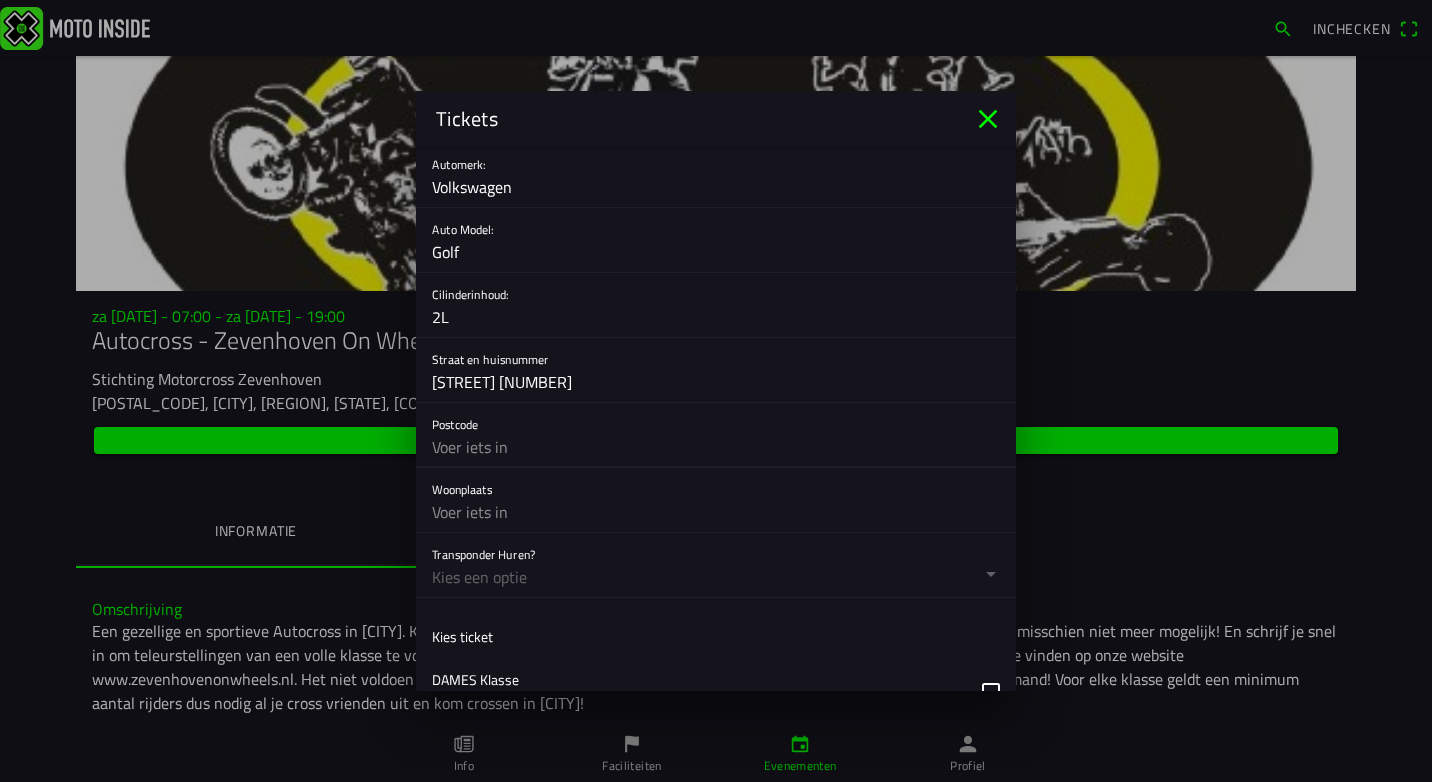 click 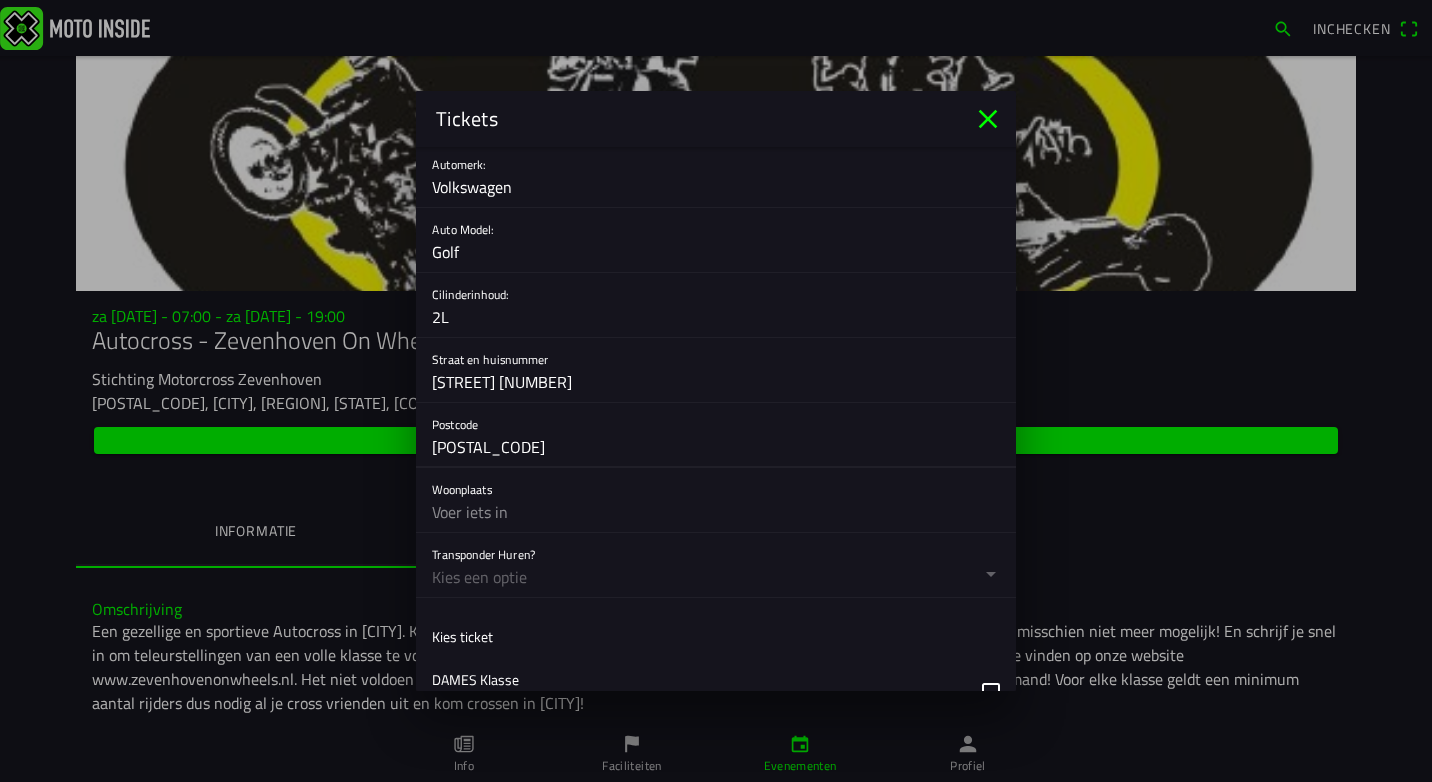 type on "[POSTAL_CODE]" 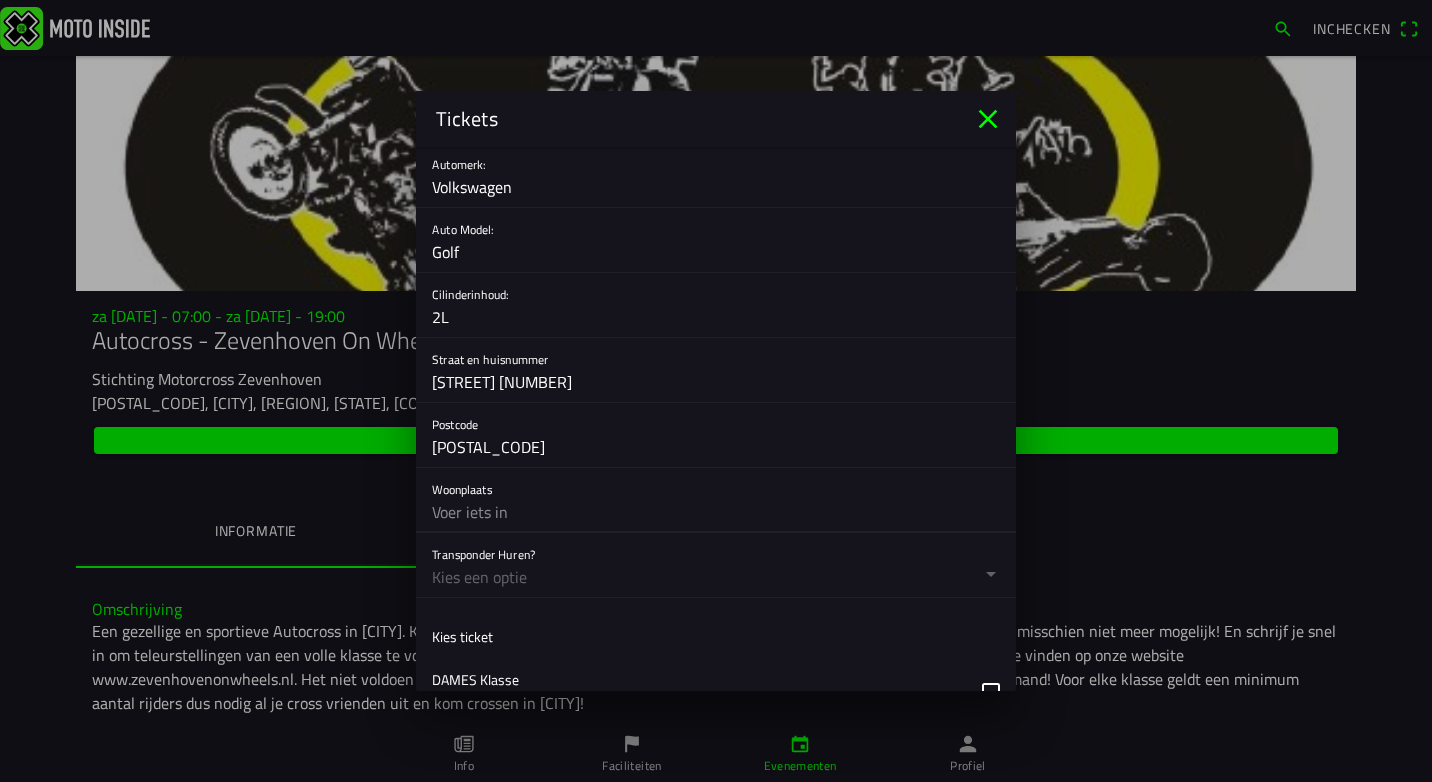 click 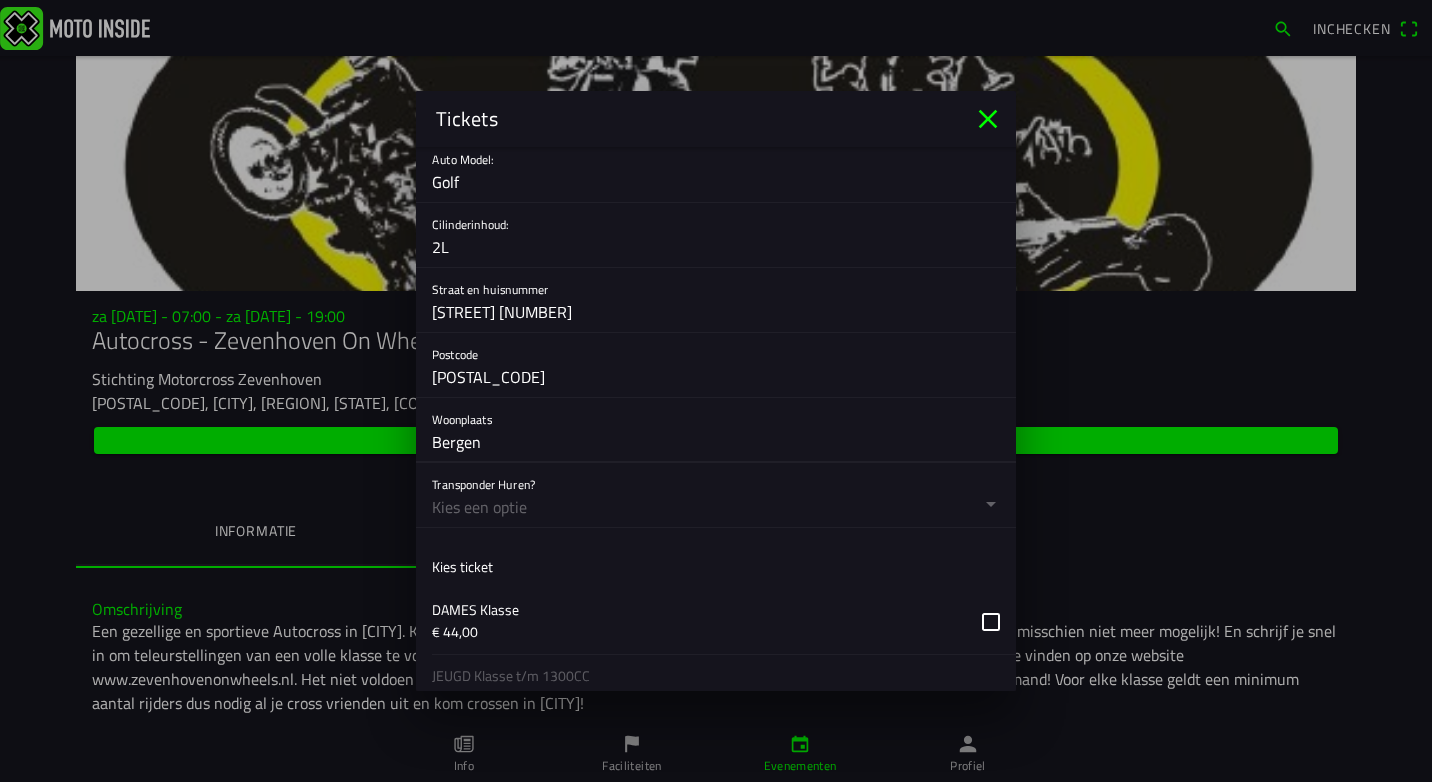 scroll, scrollTop: 900, scrollLeft: 0, axis: vertical 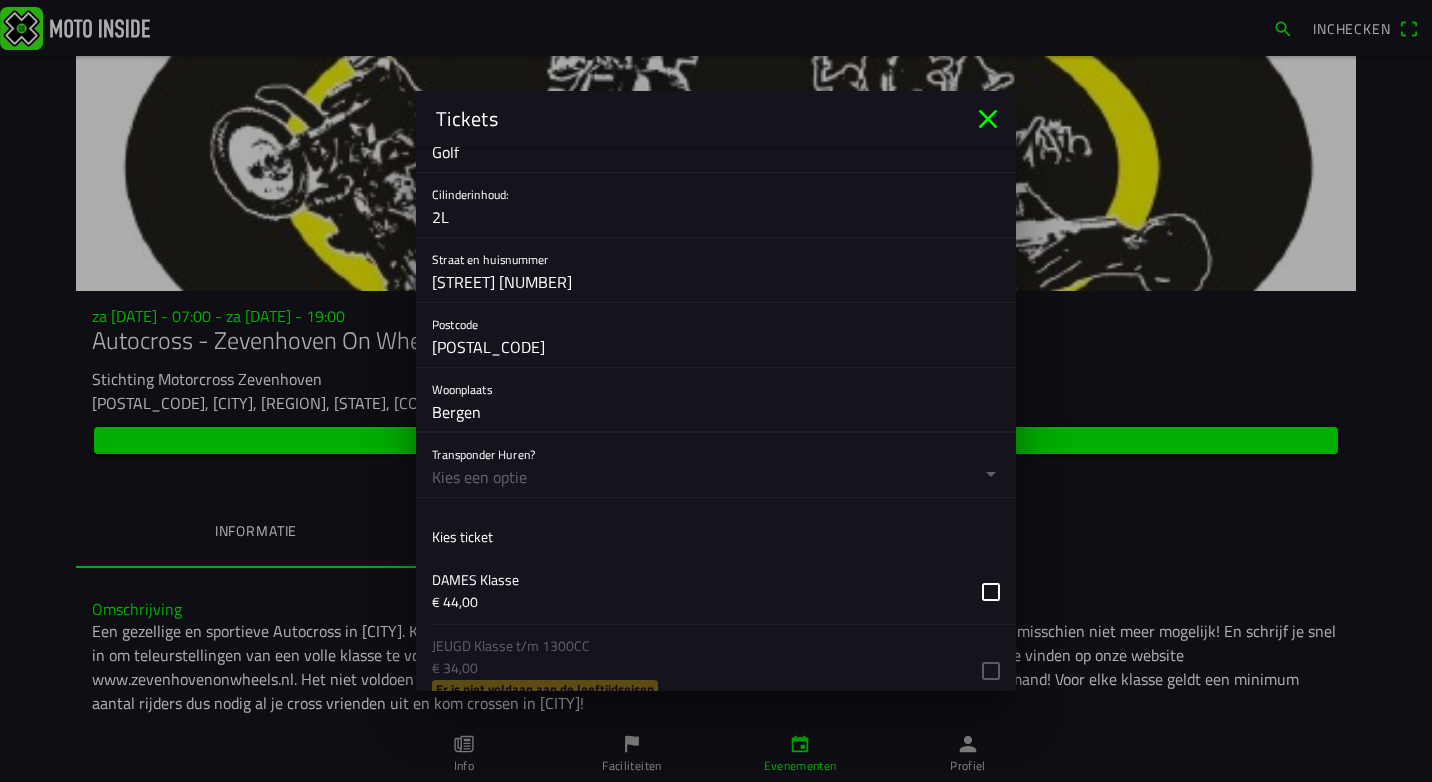 type on "Bergen" 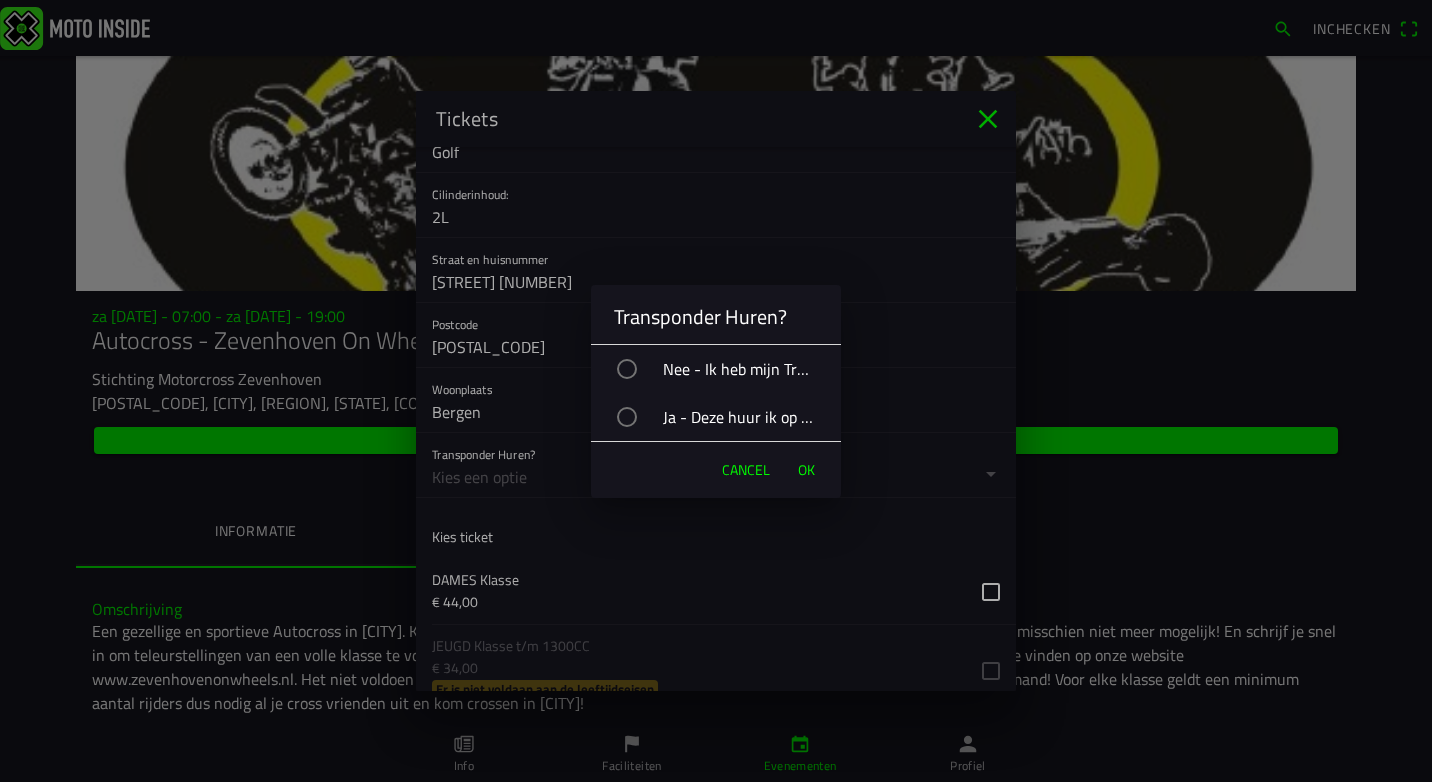 click on "Nee - Ik heb mijn Transpondernummer correct ingevuld" at bounding box center [726, 369] 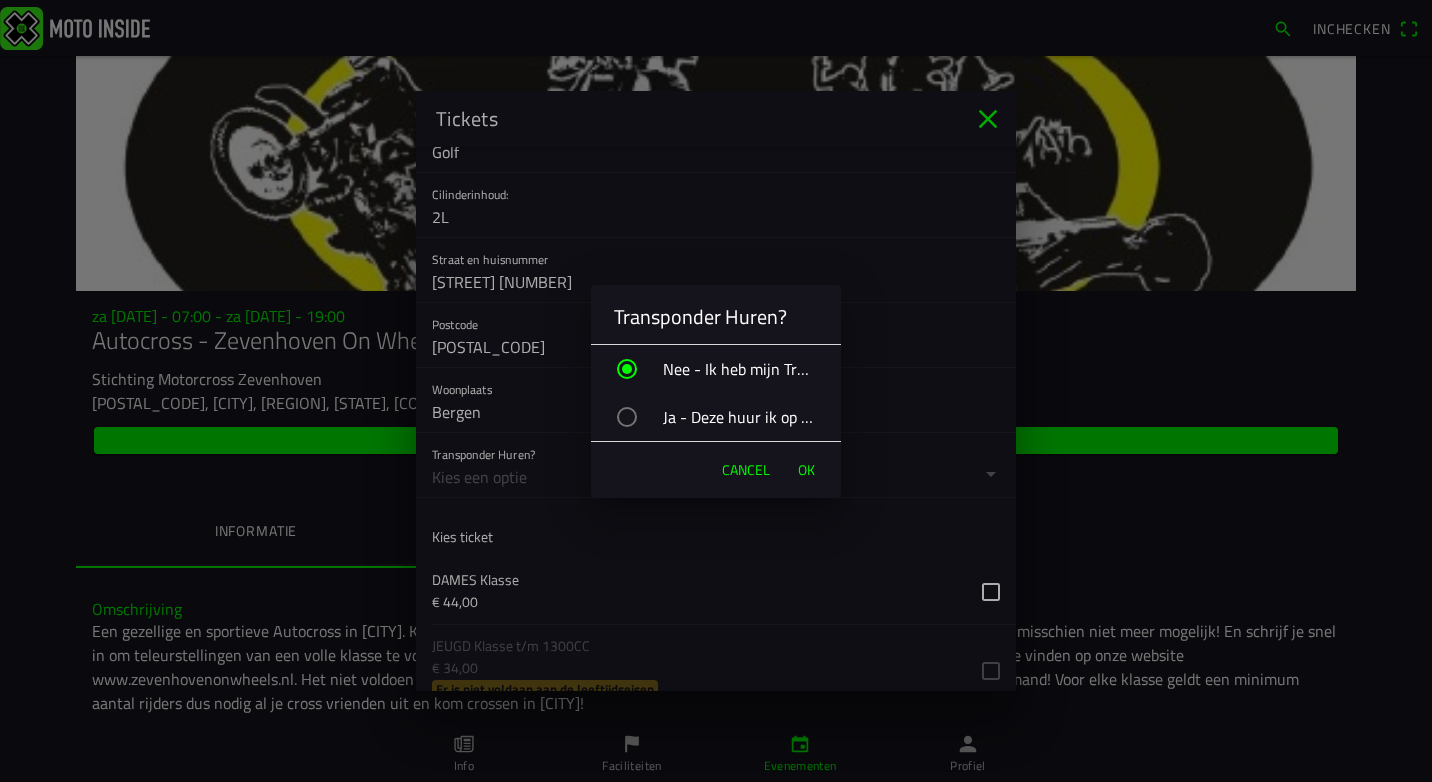 click on "OK" at bounding box center [806, 470] 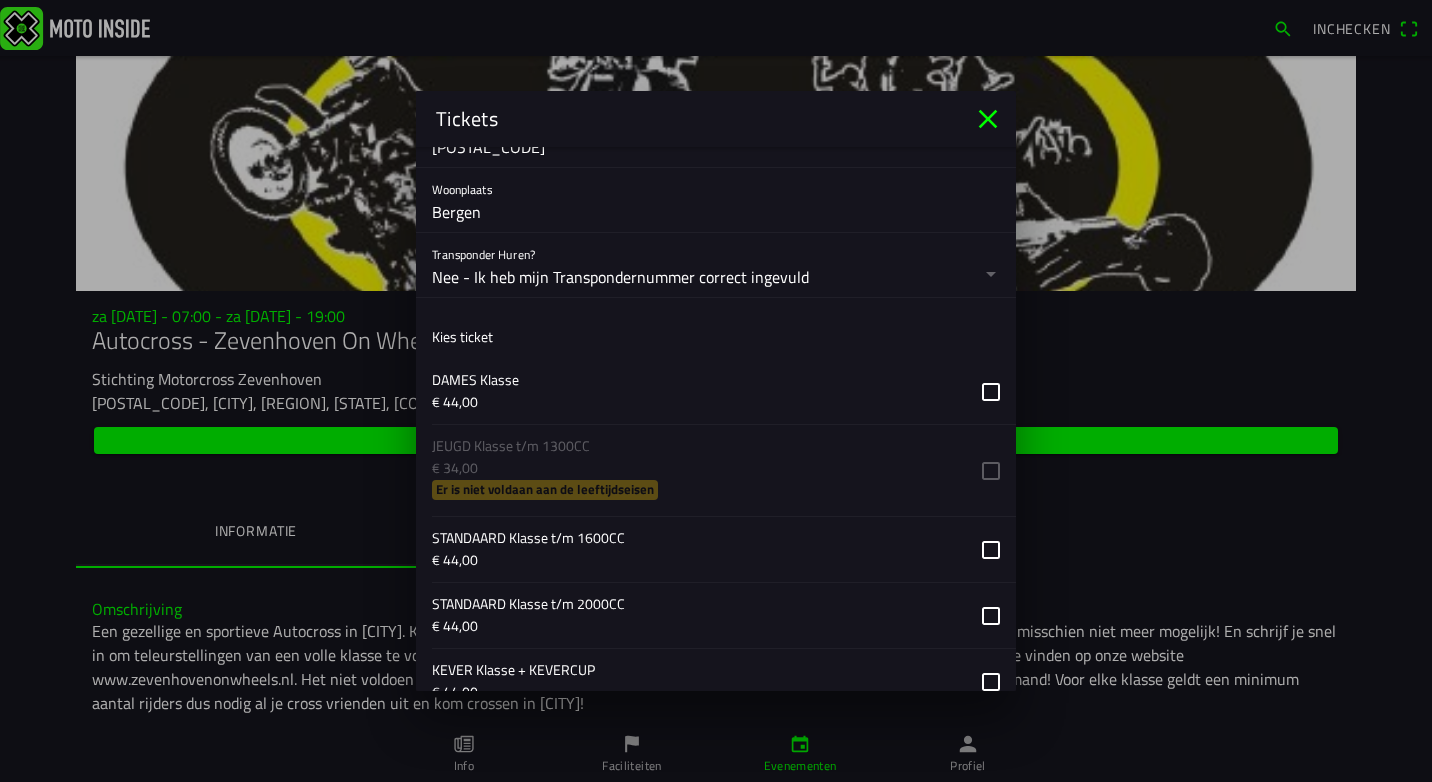 scroll, scrollTop: 1200, scrollLeft: 0, axis: vertical 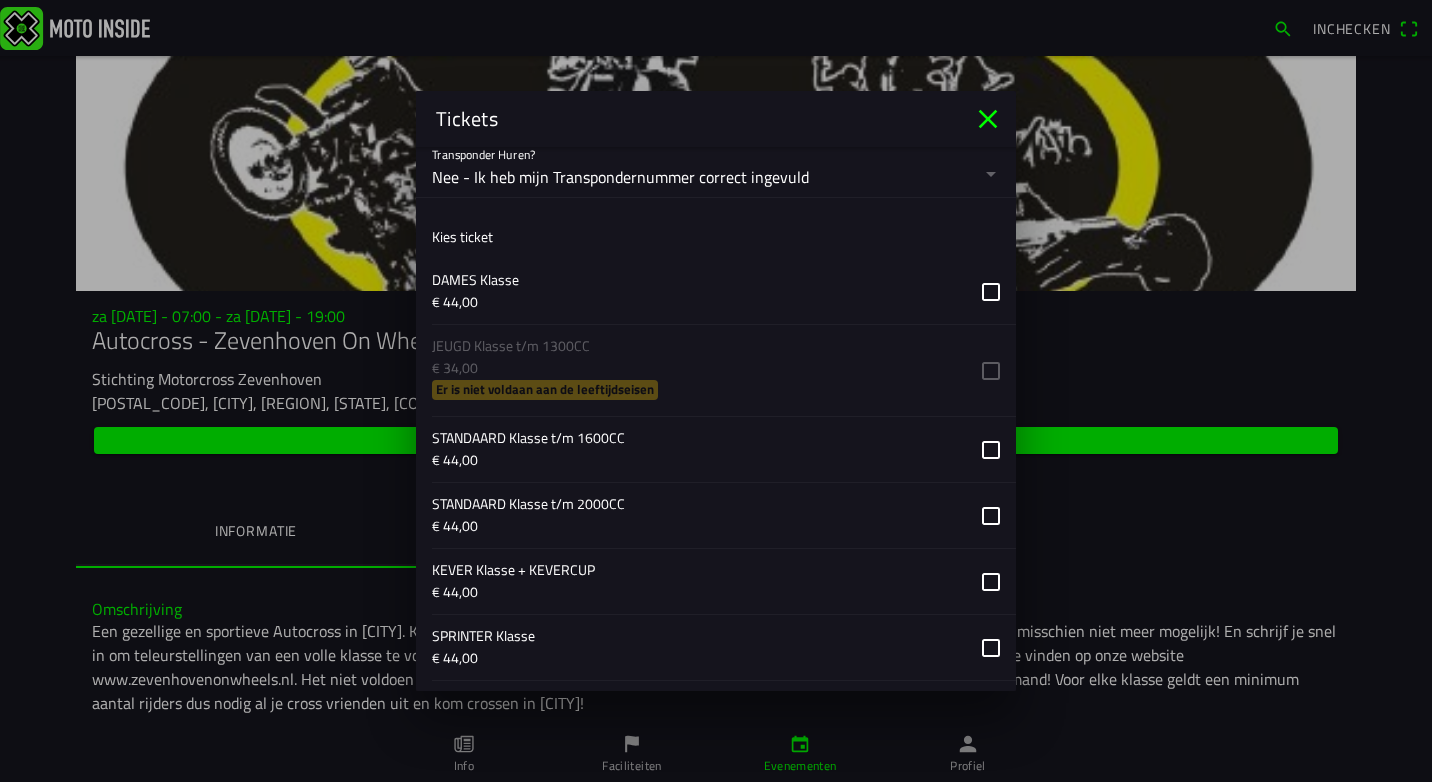 click 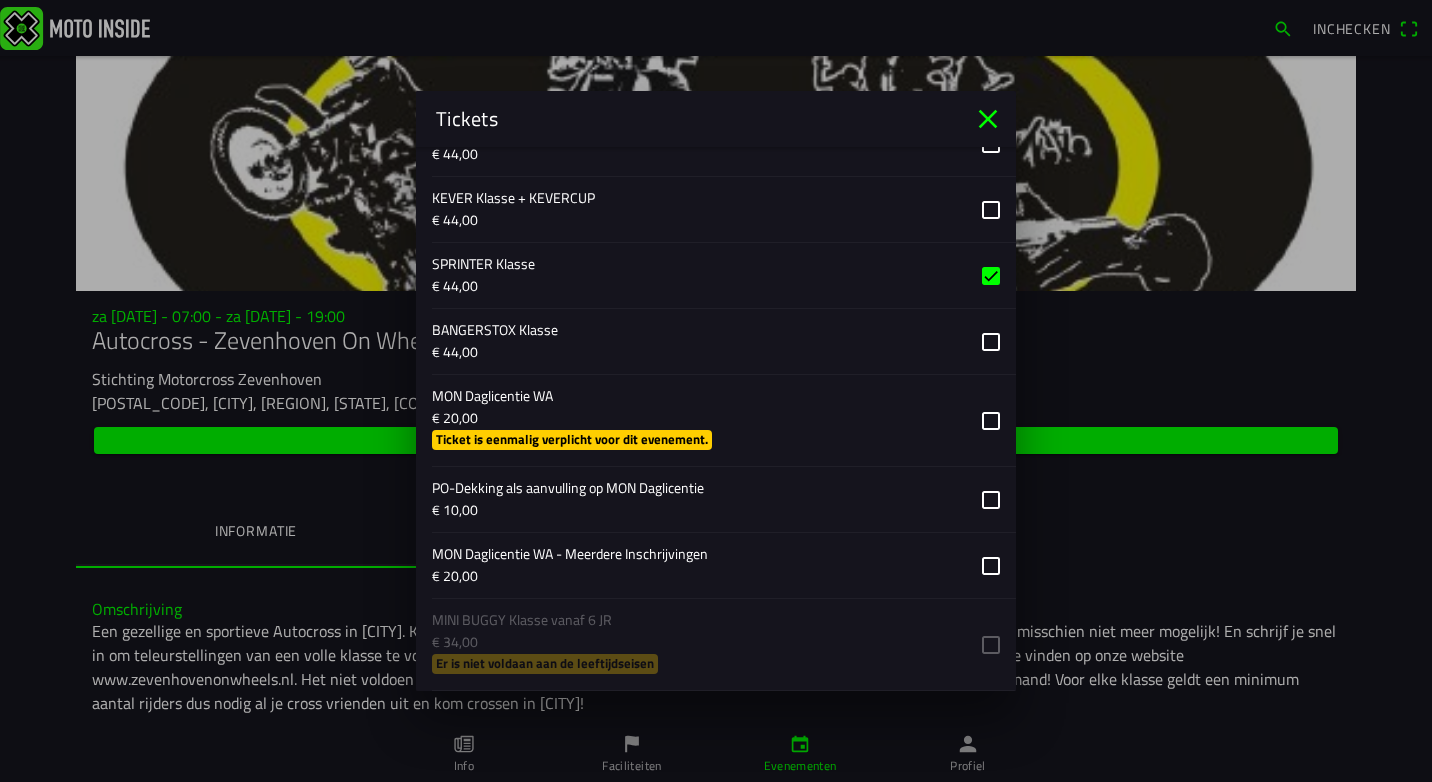 scroll, scrollTop: 1600, scrollLeft: 0, axis: vertical 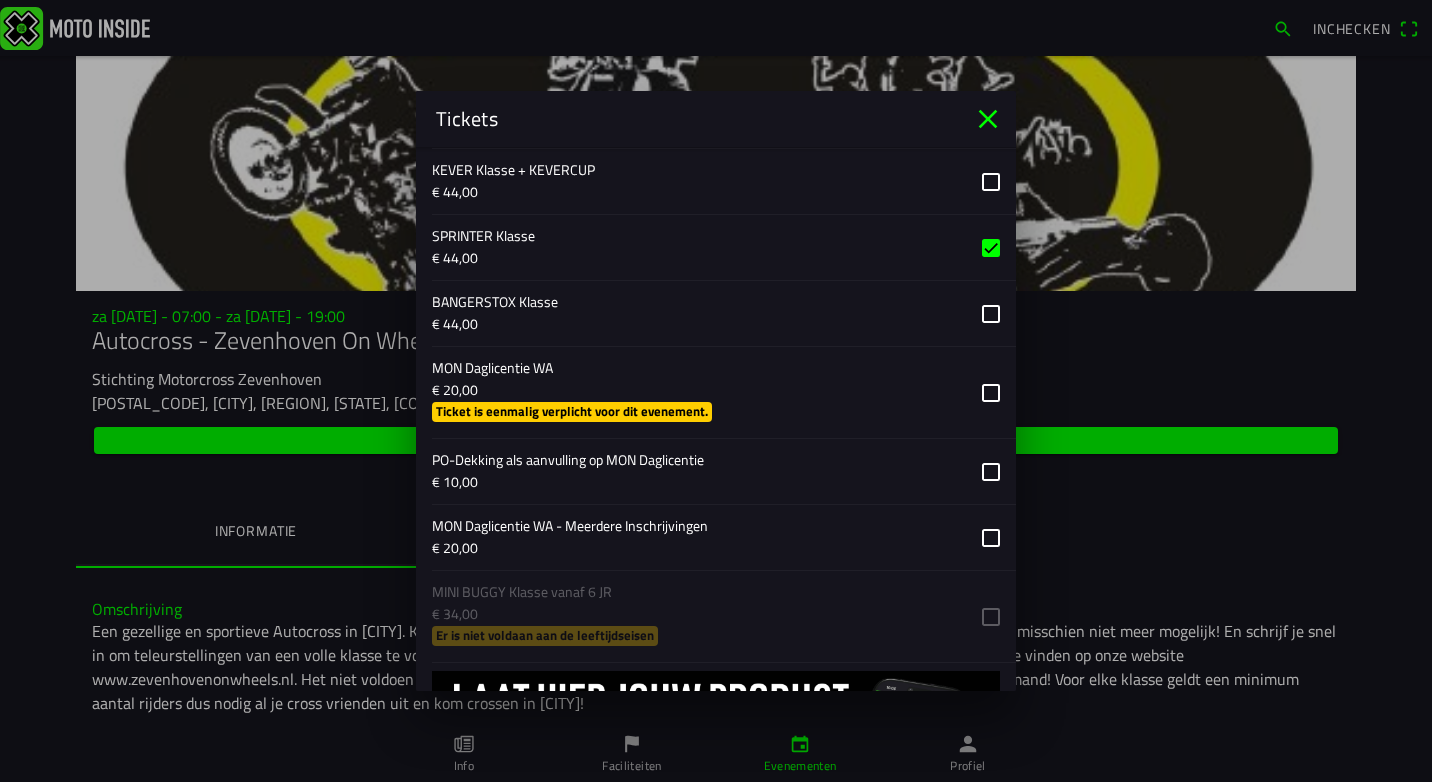 click 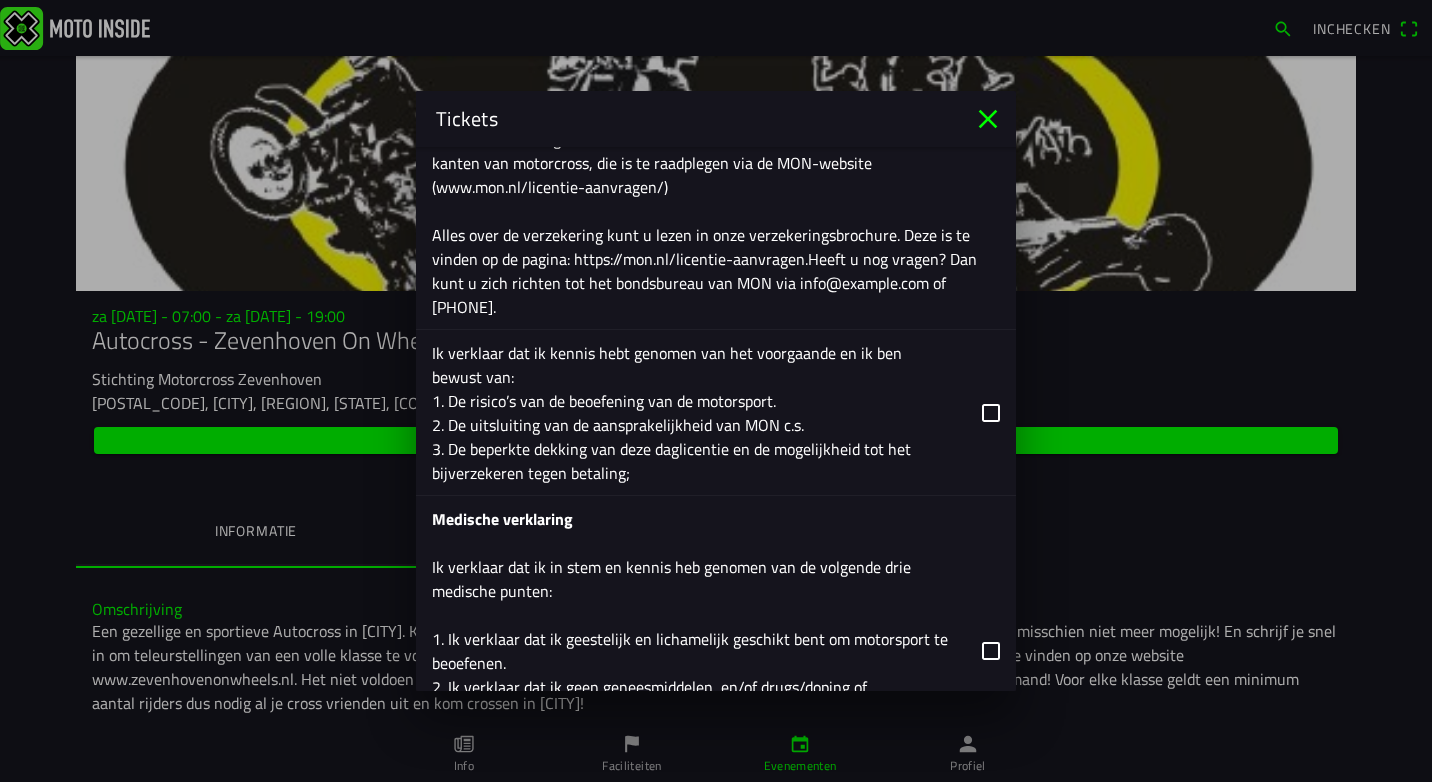 scroll, scrollTop: 3100, scrollLeft: 0, axis: vertical 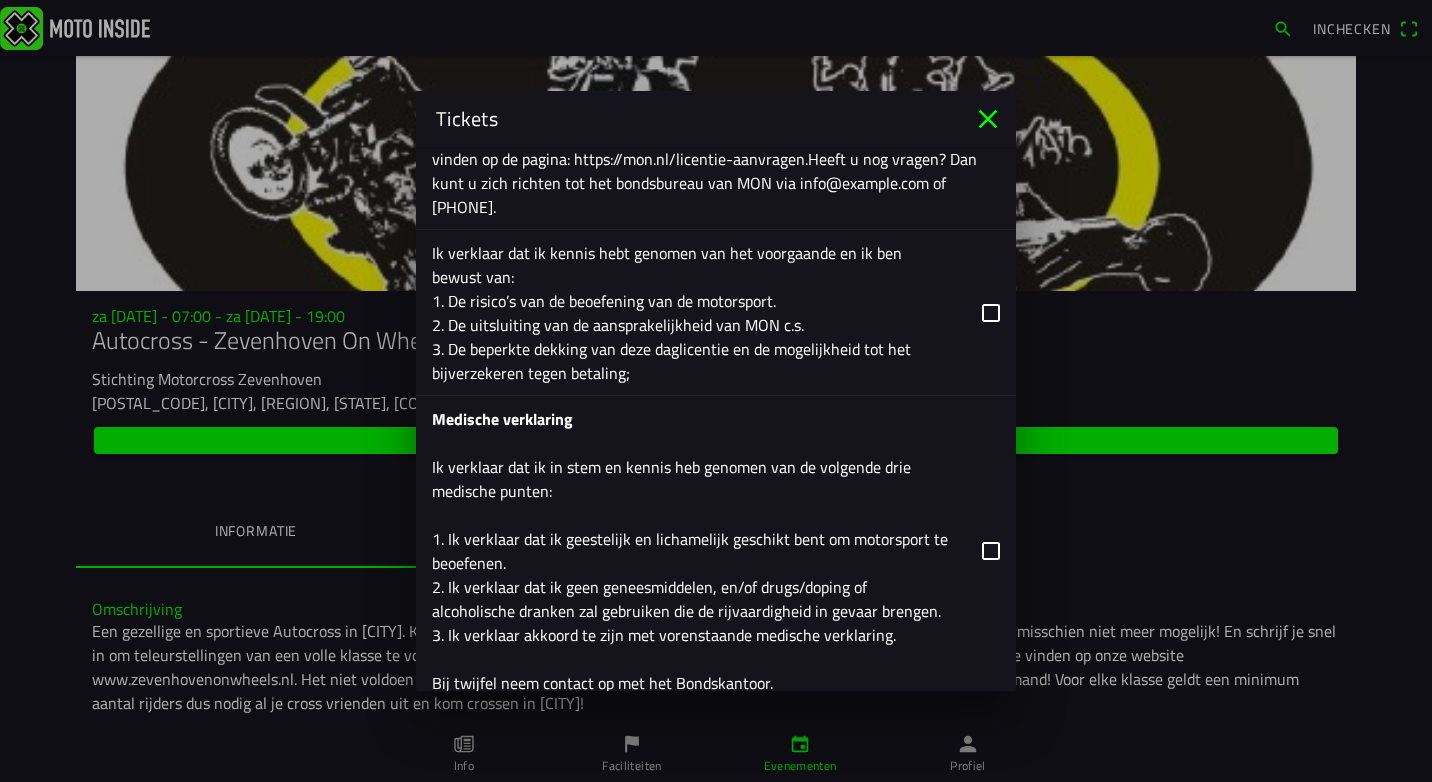 click 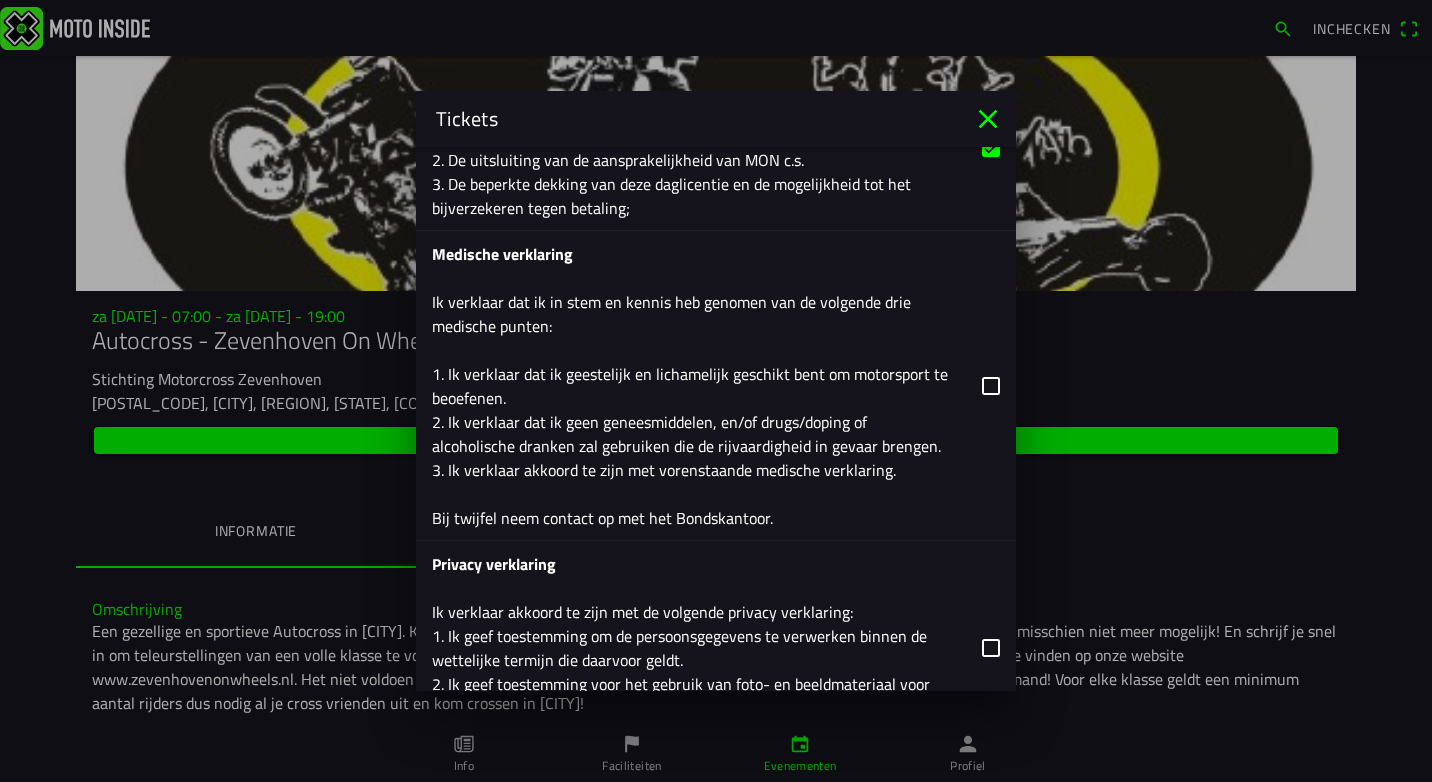 scroll, scrollTop: 3300, scrollLeft: 0, axis: vertical 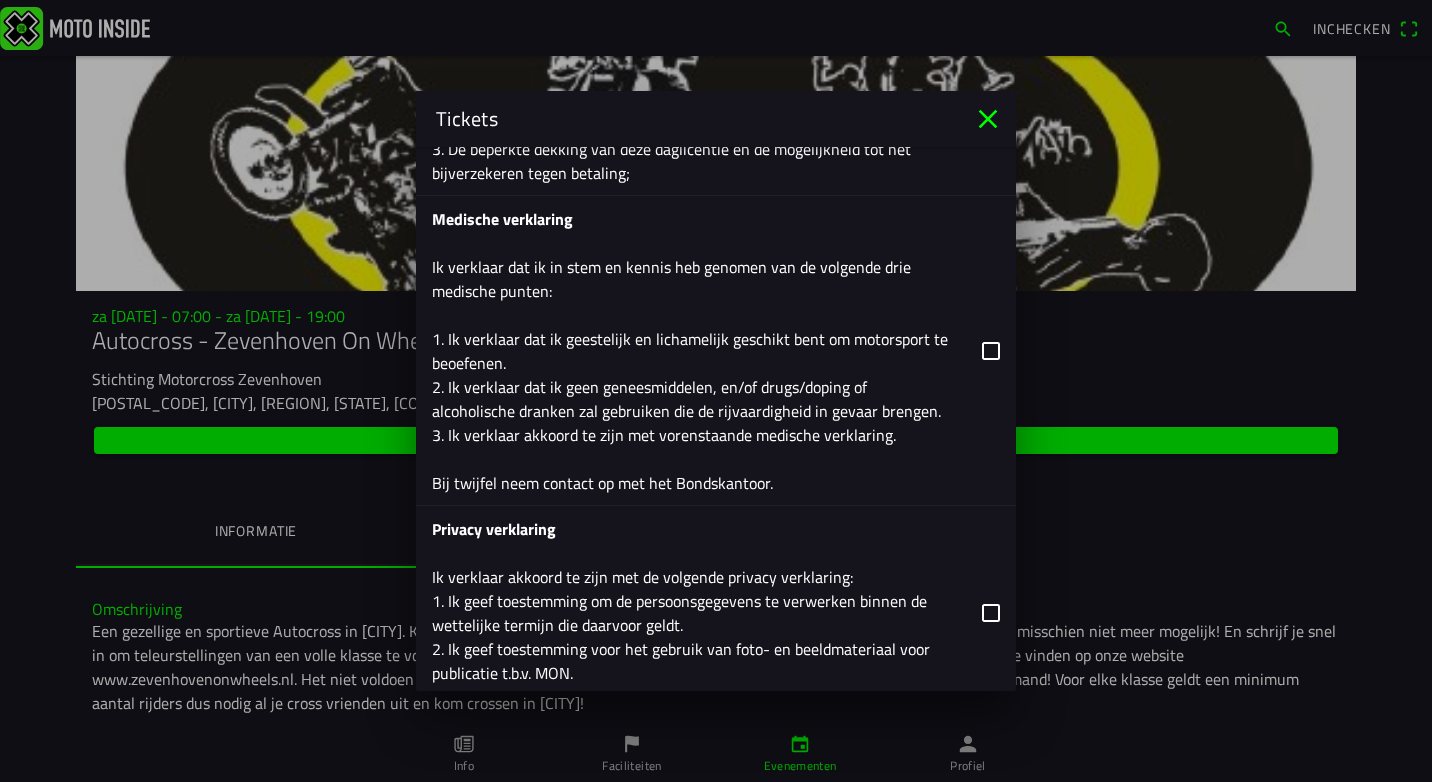 click 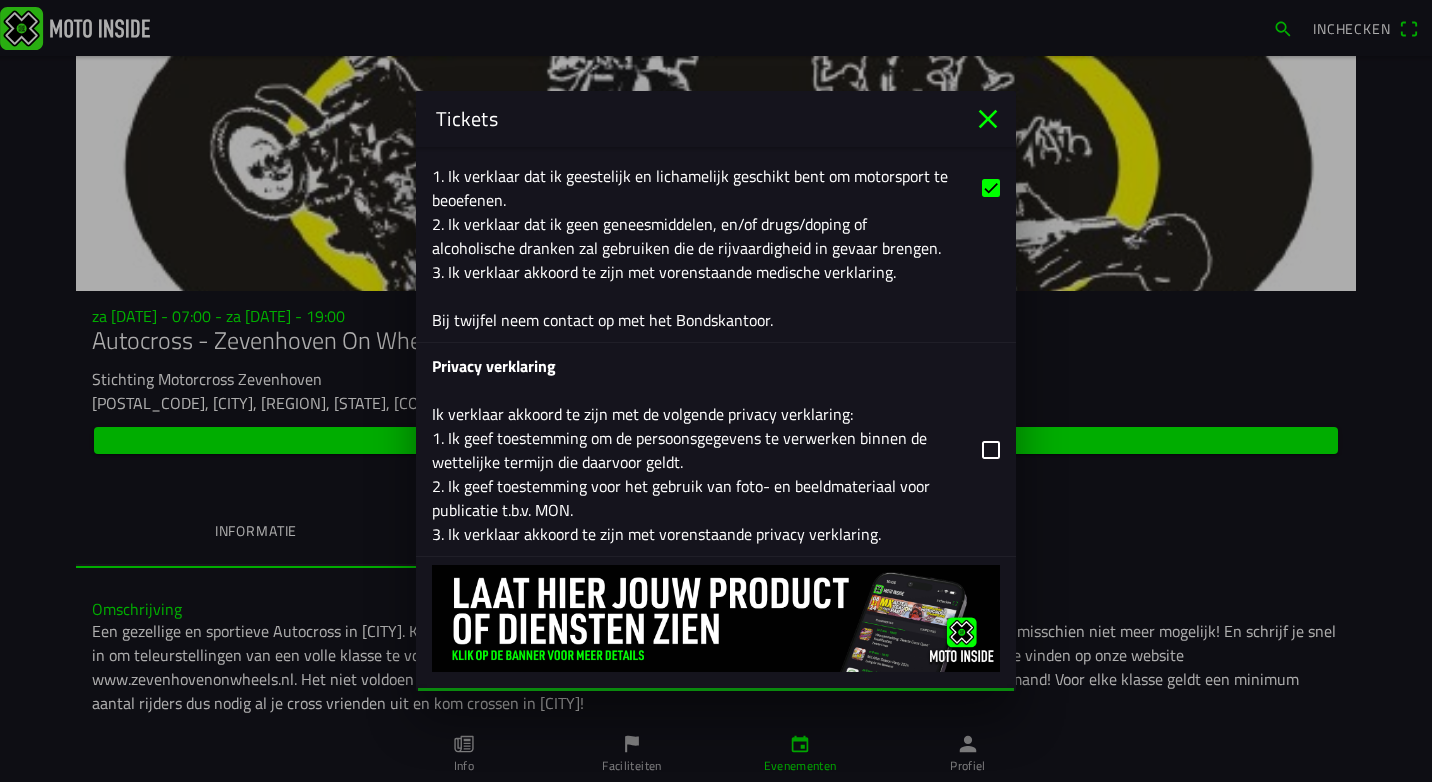 scroll, scrollTop: 3497, scrollLeft: 0, axis: vertical 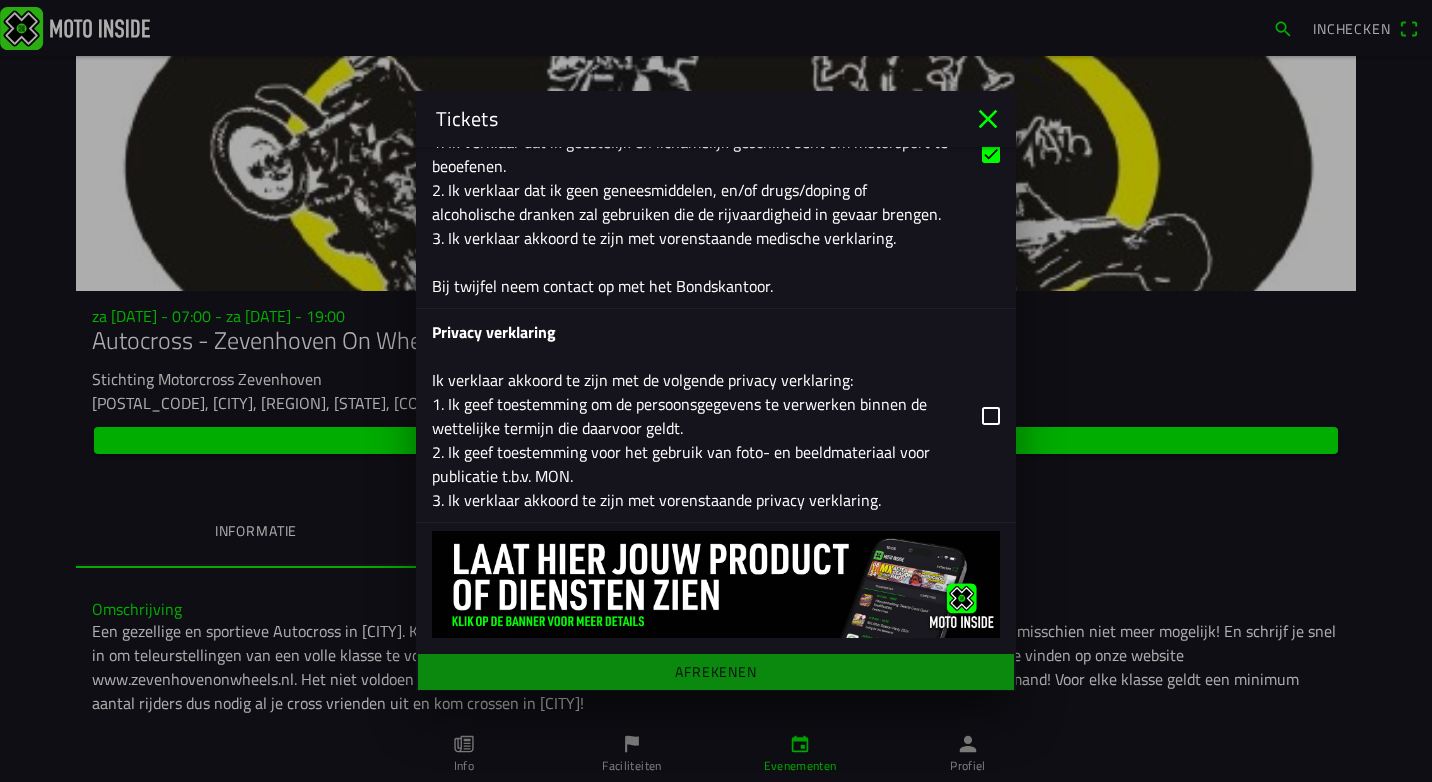 click 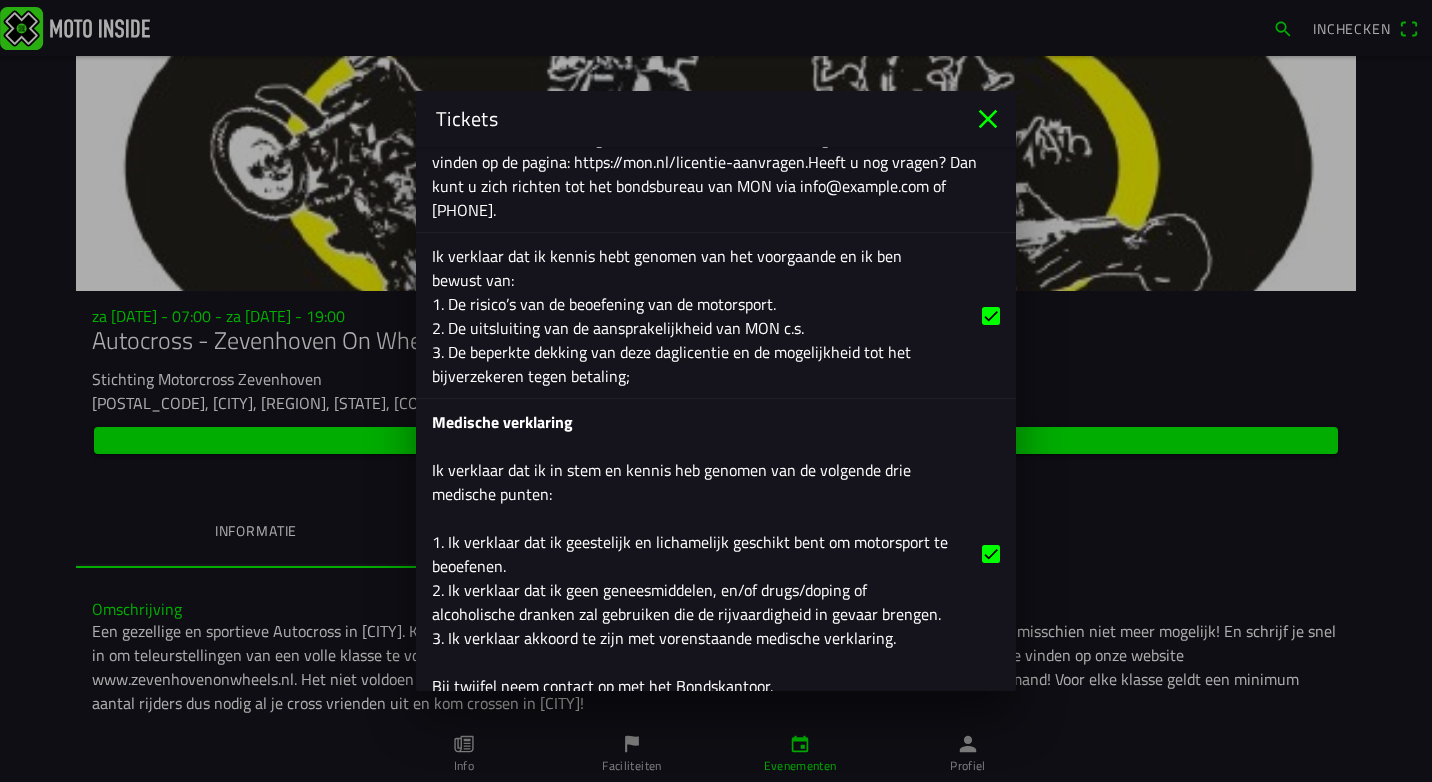 scroll, scrollTop: 3497, scrollLeft: 0, axis: vertical 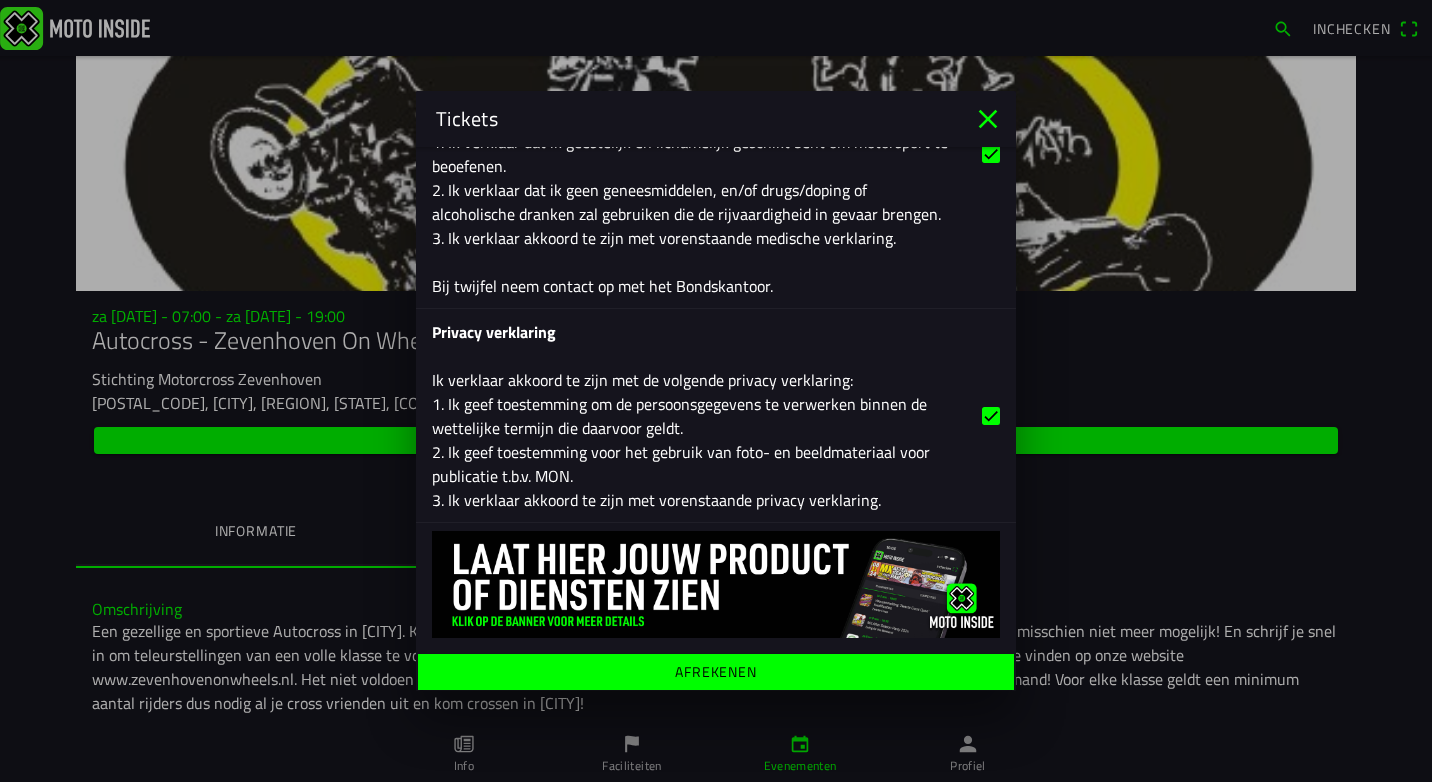 click on "Afrekenen" 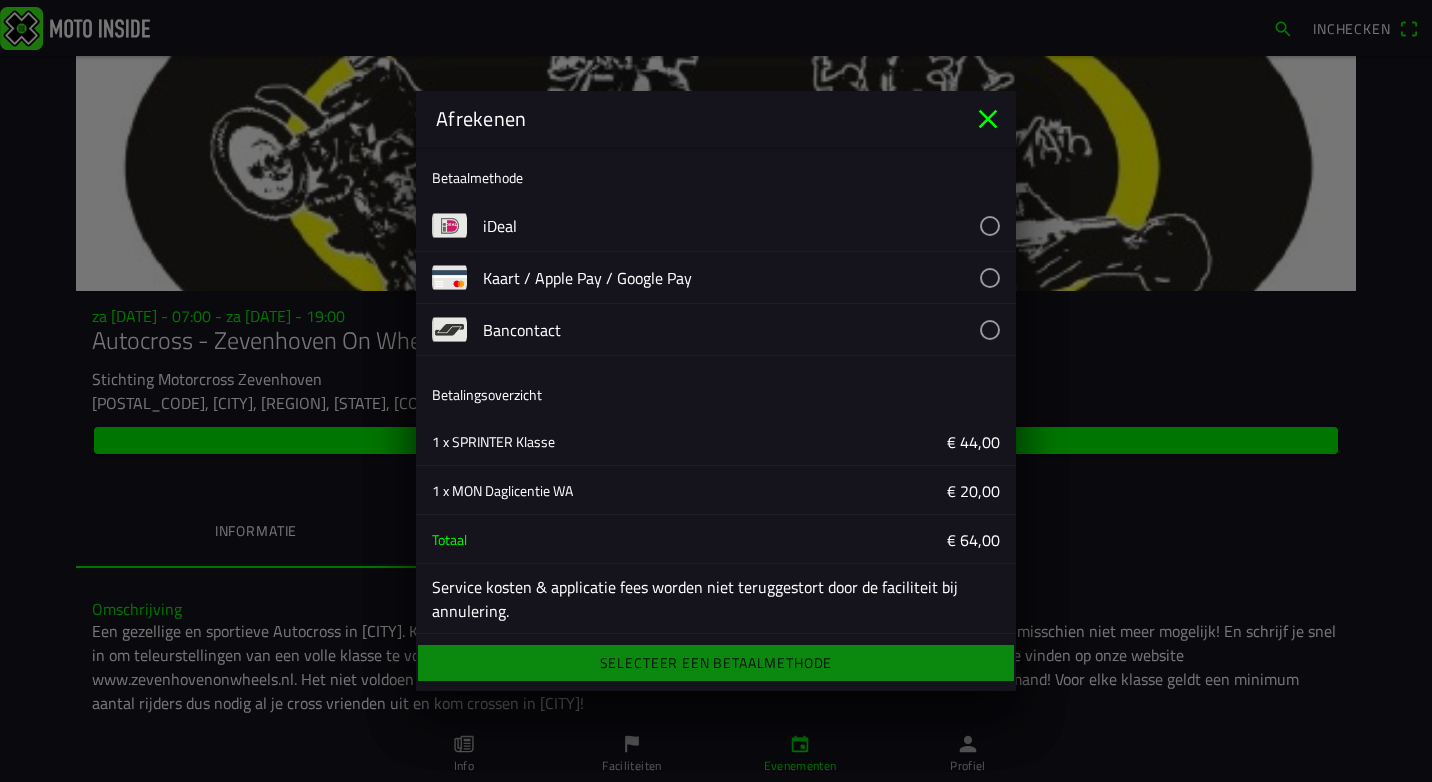 click 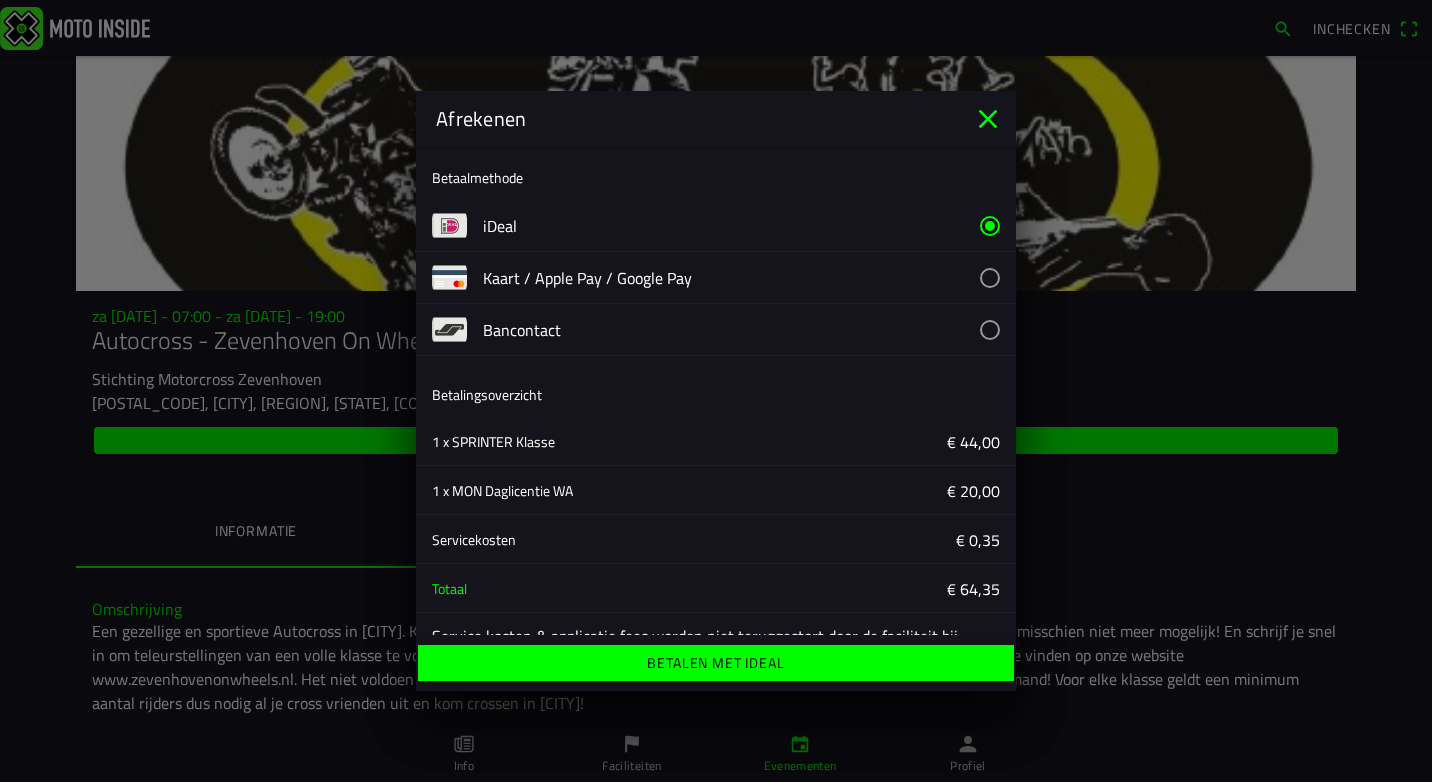 scroll, scrollTop: 56, scrollLeft: 0, axis: vertical 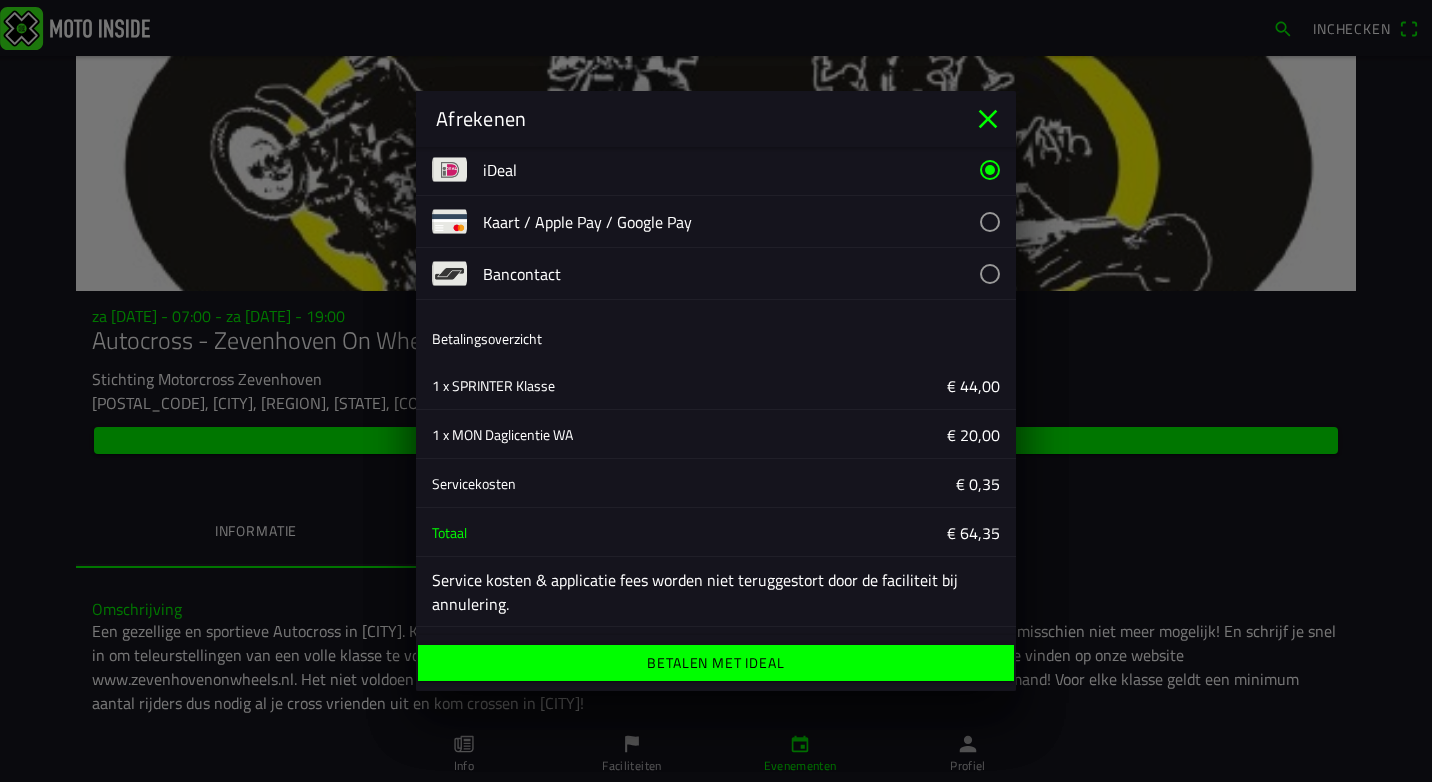 click on "Betalen met iDeal" 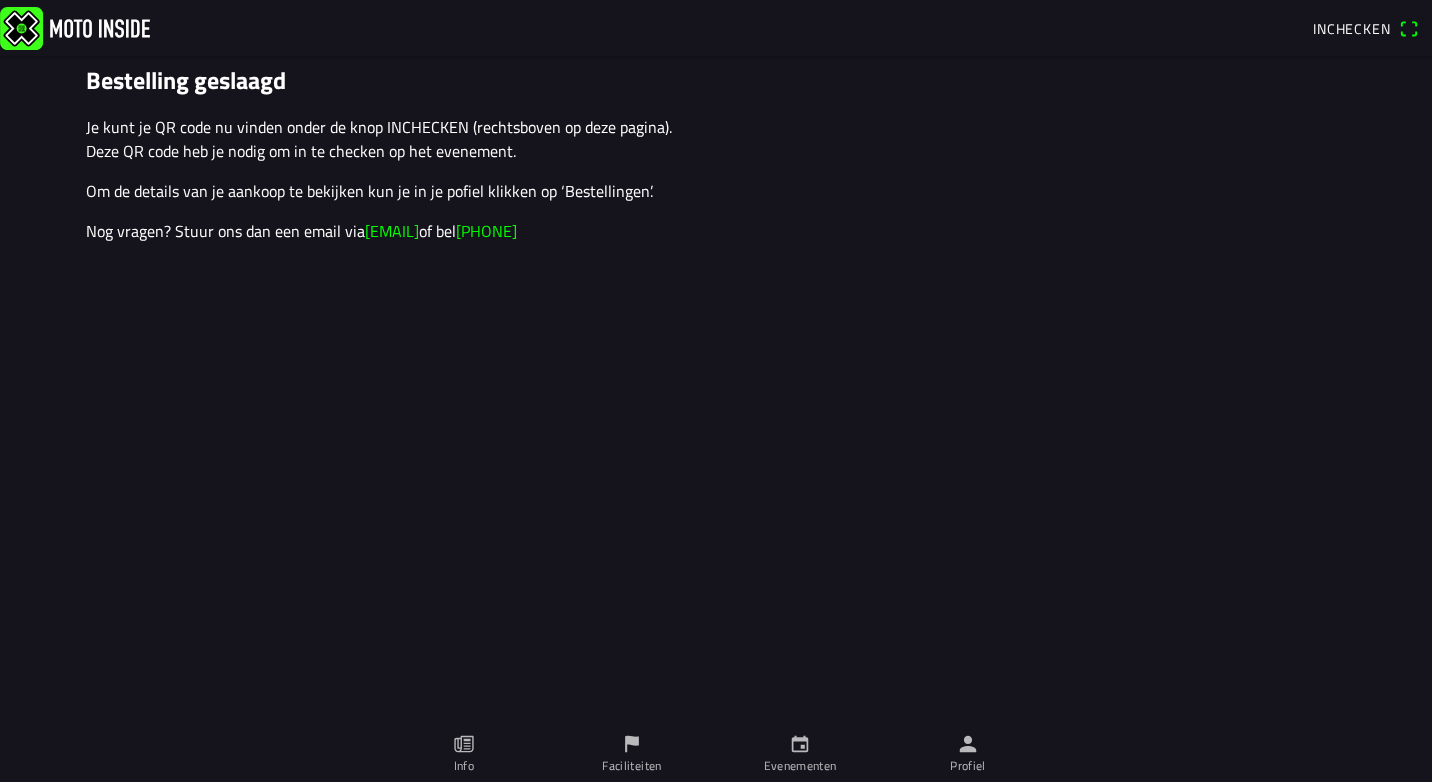 scroll, scrollTop: 0, scrollLeft: 0, axis: both 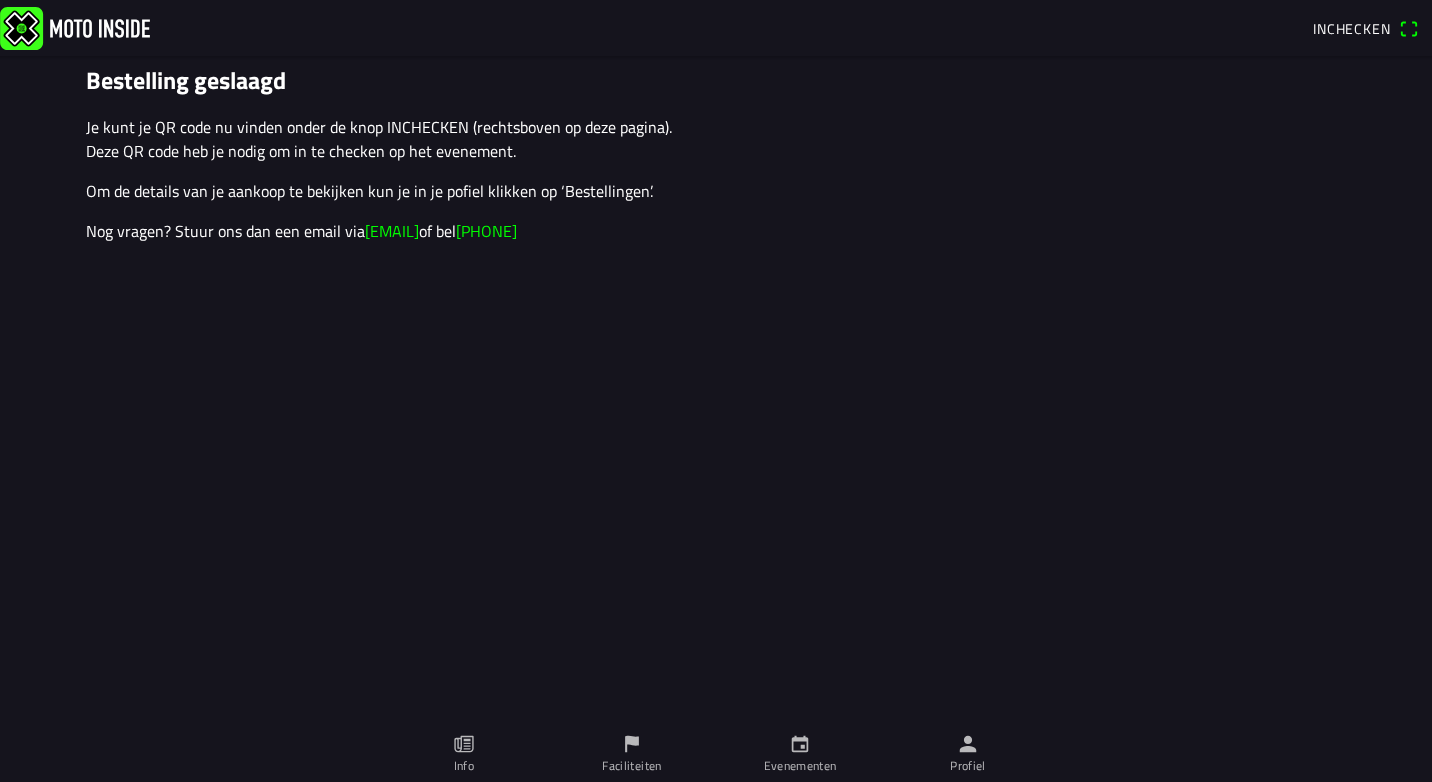 click on "Inchecken" at bounding box center (1352, 28) 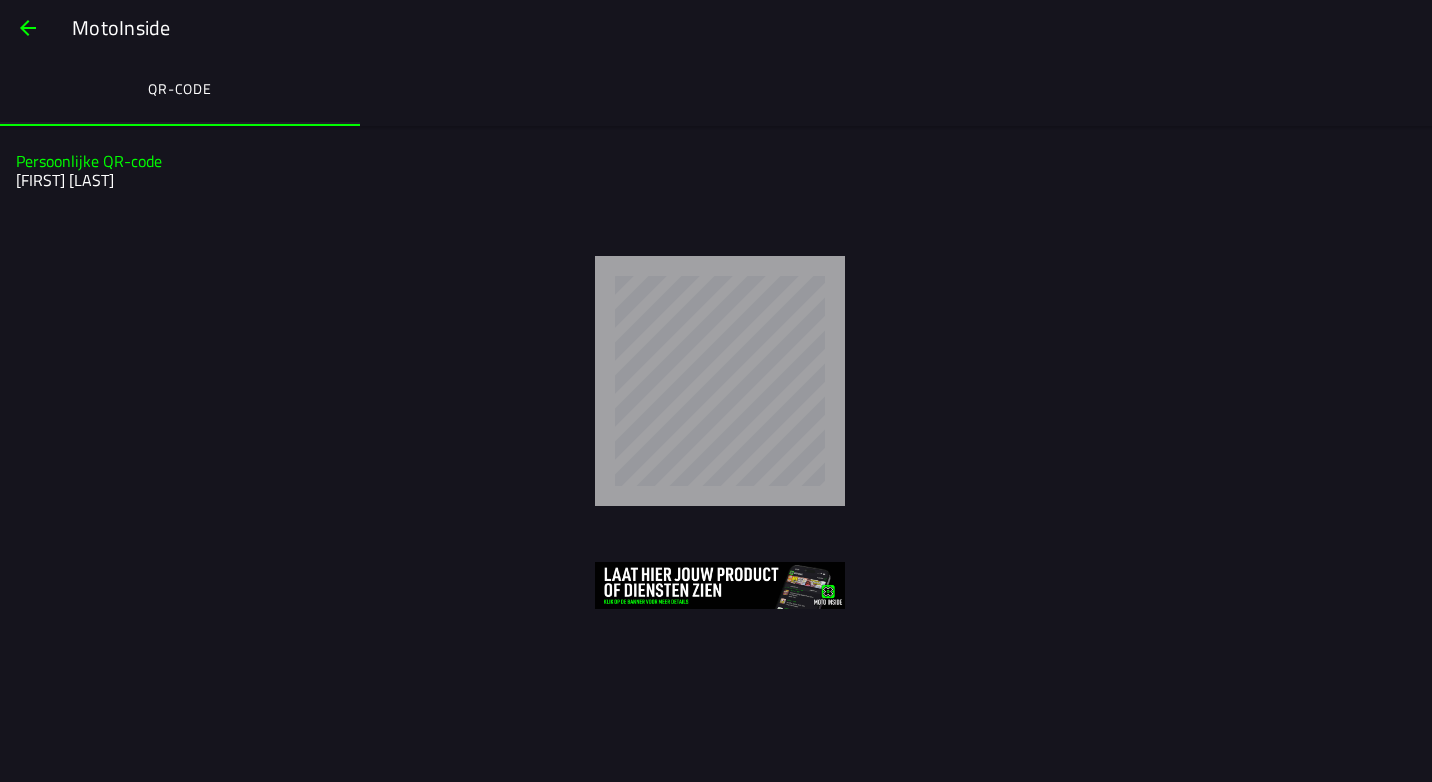 click at bounding box center [28, 28] 